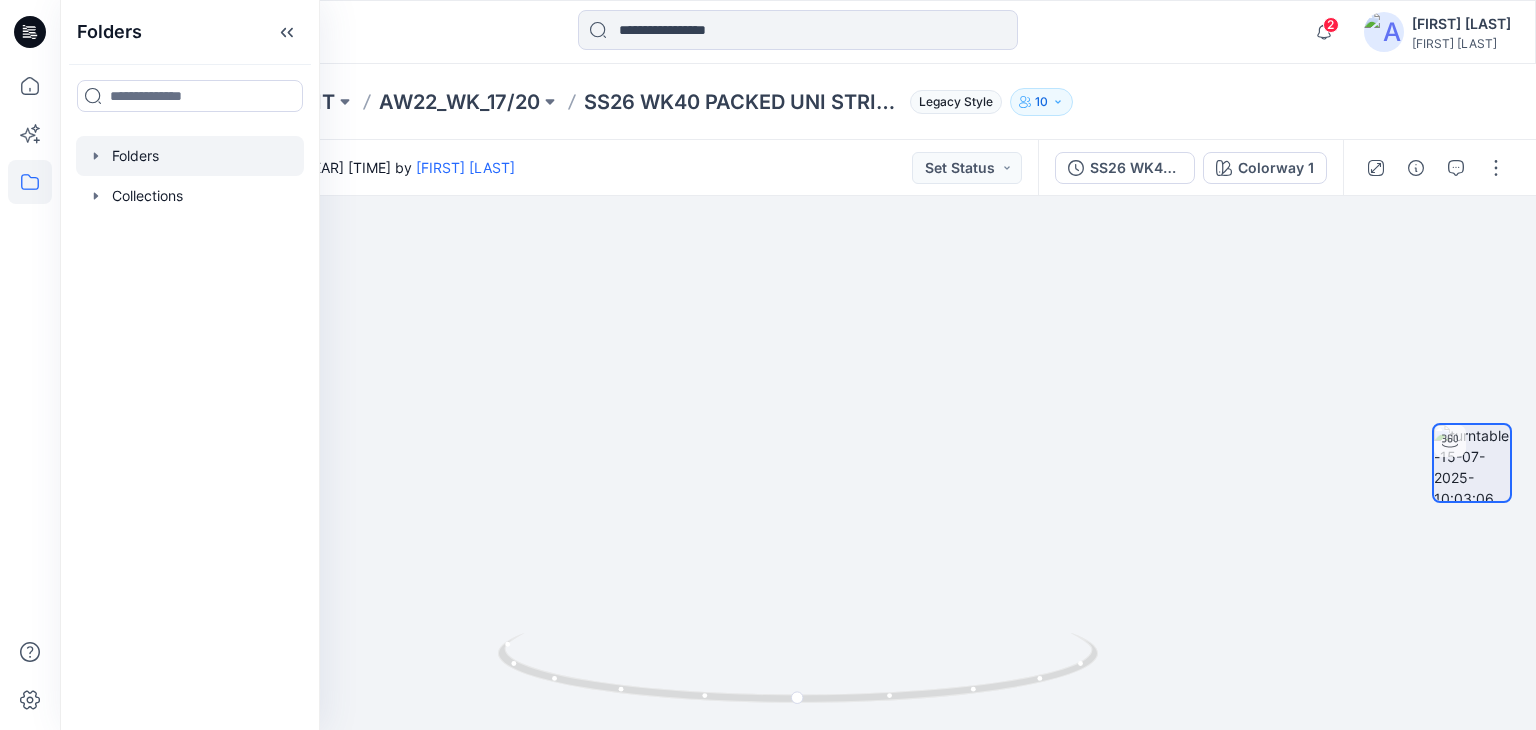 scroll, scrollTop: 0, scrollLeft: 0, axis: both 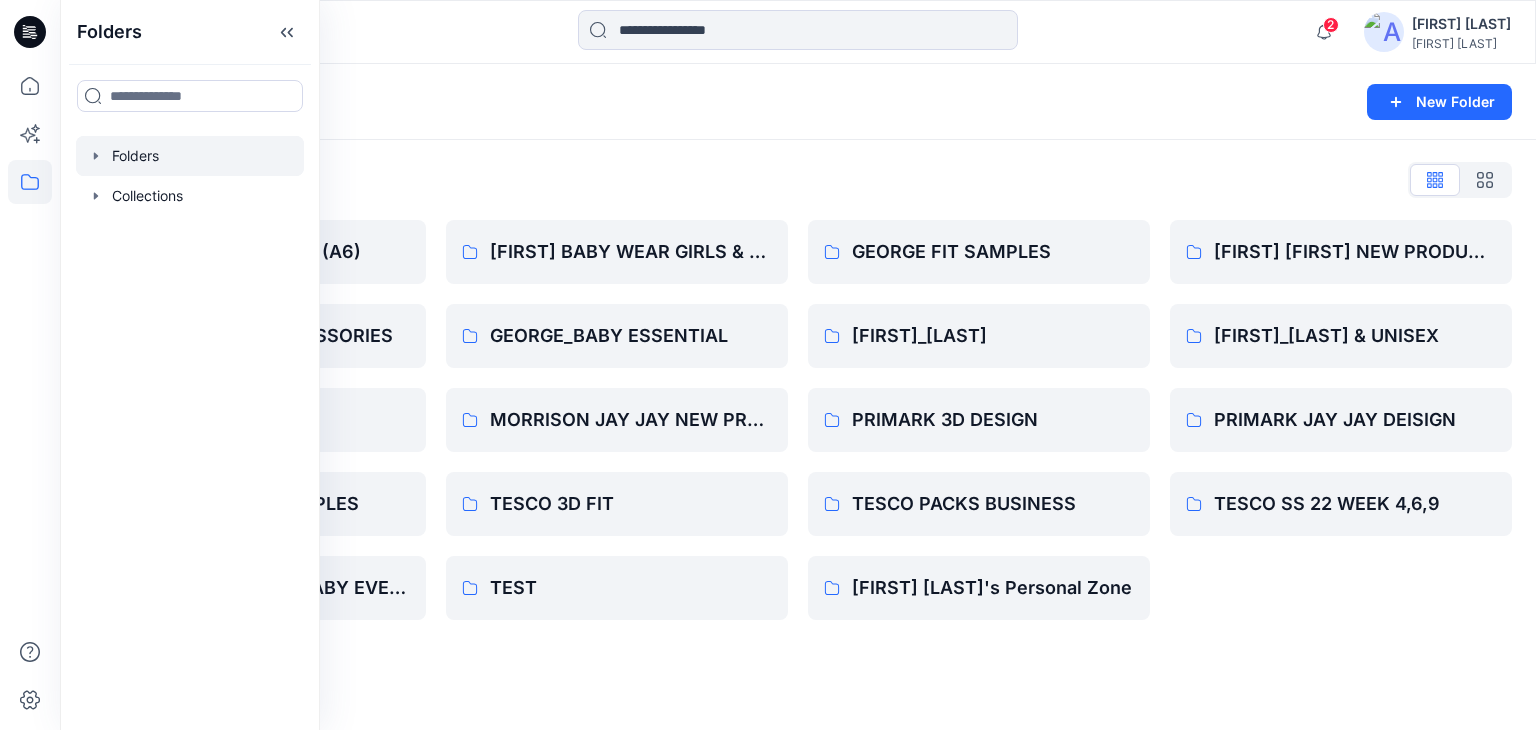click at bounding box center [798, 32] 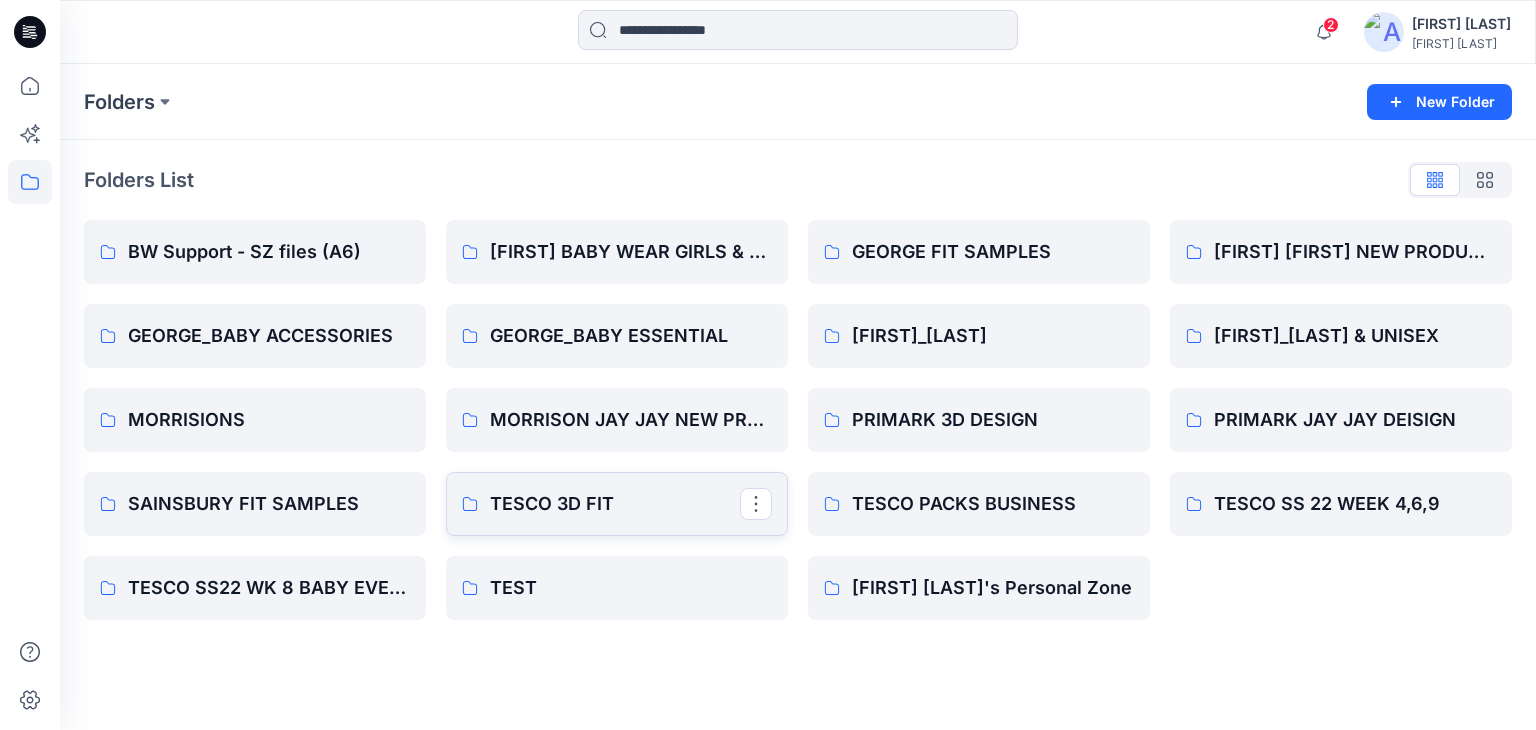 click on "TESCO 3D FIT" at bounding box center (615, 504) 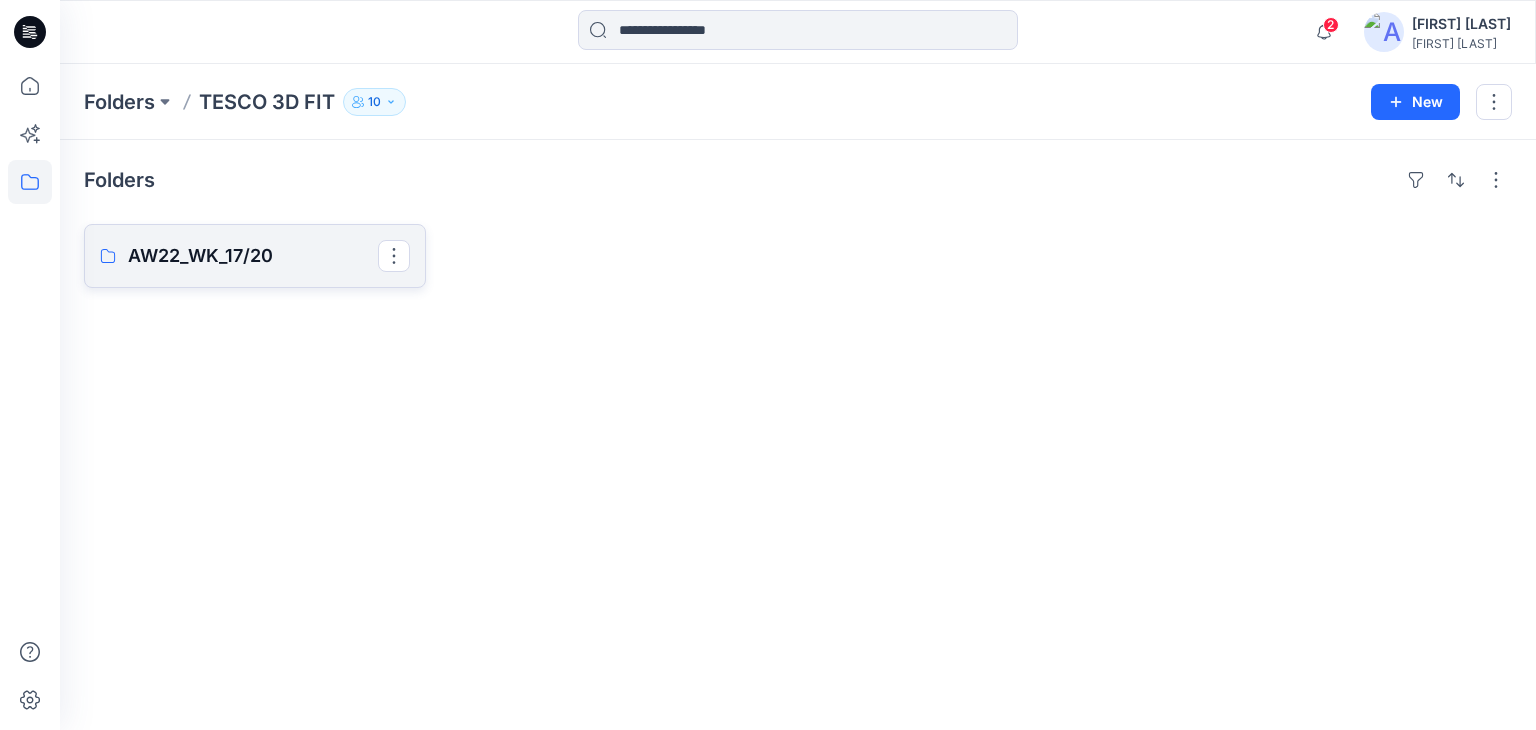 click on "AW22_WK_17/20" at bounding box center [253, 256] 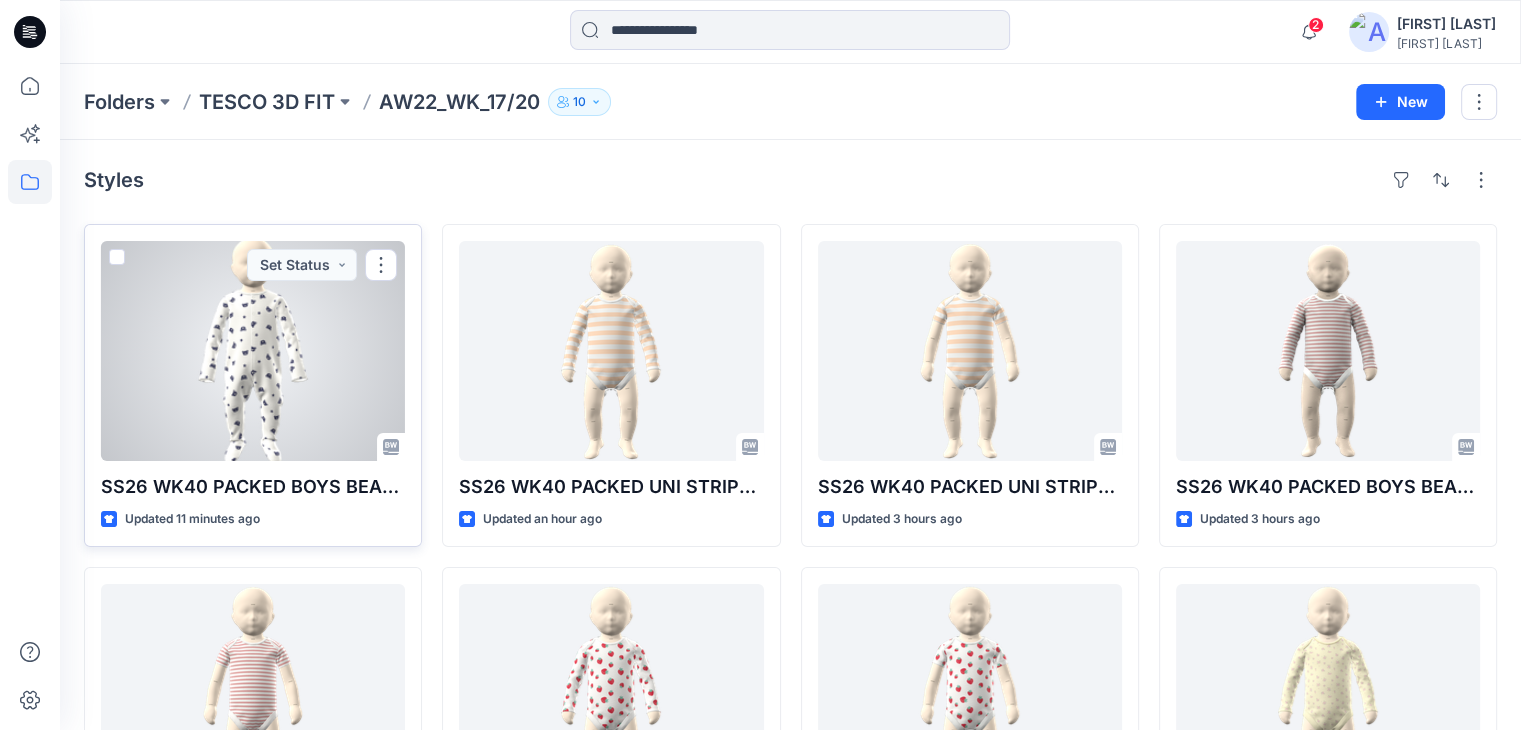 click at bounding box center [253, 351] 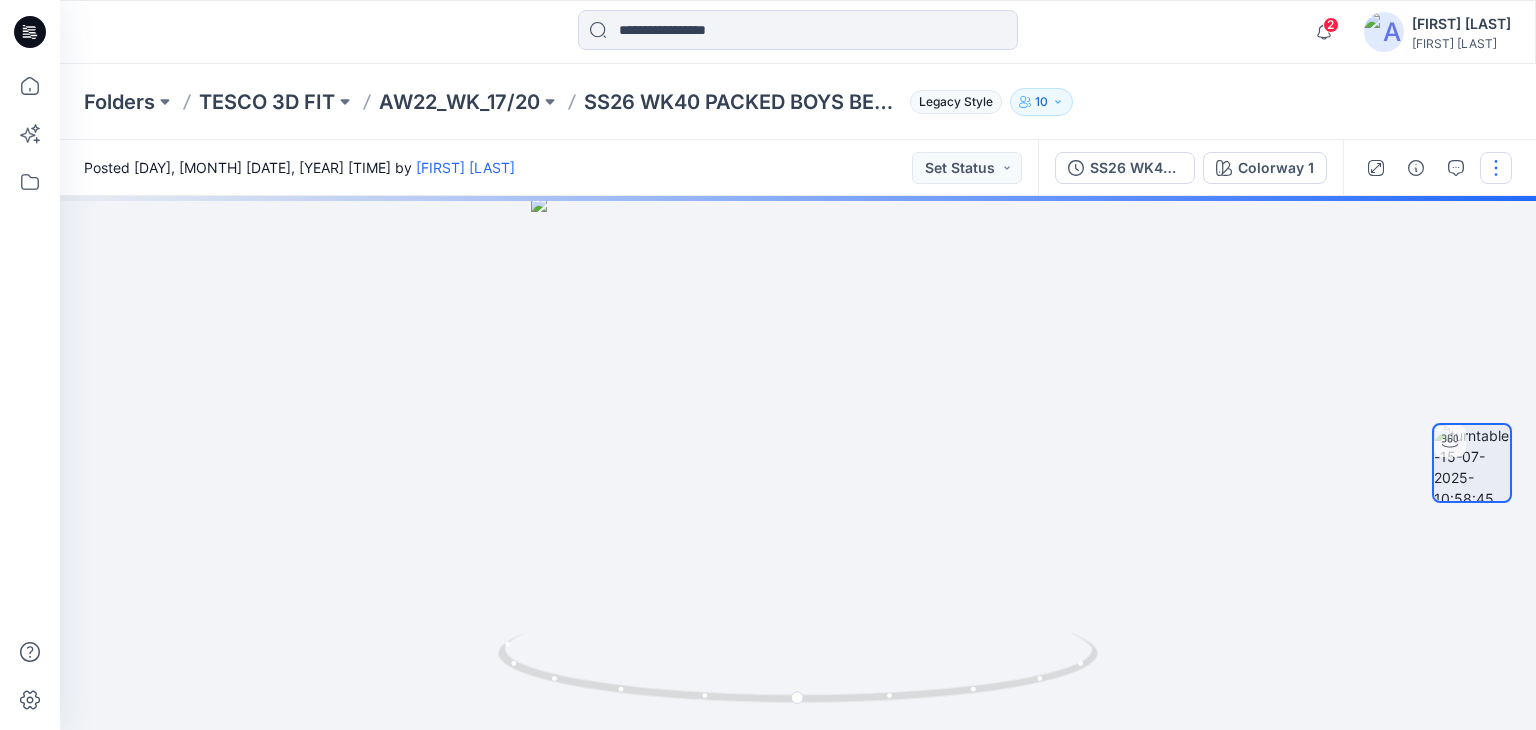 click at bounding box center (1496, 168) 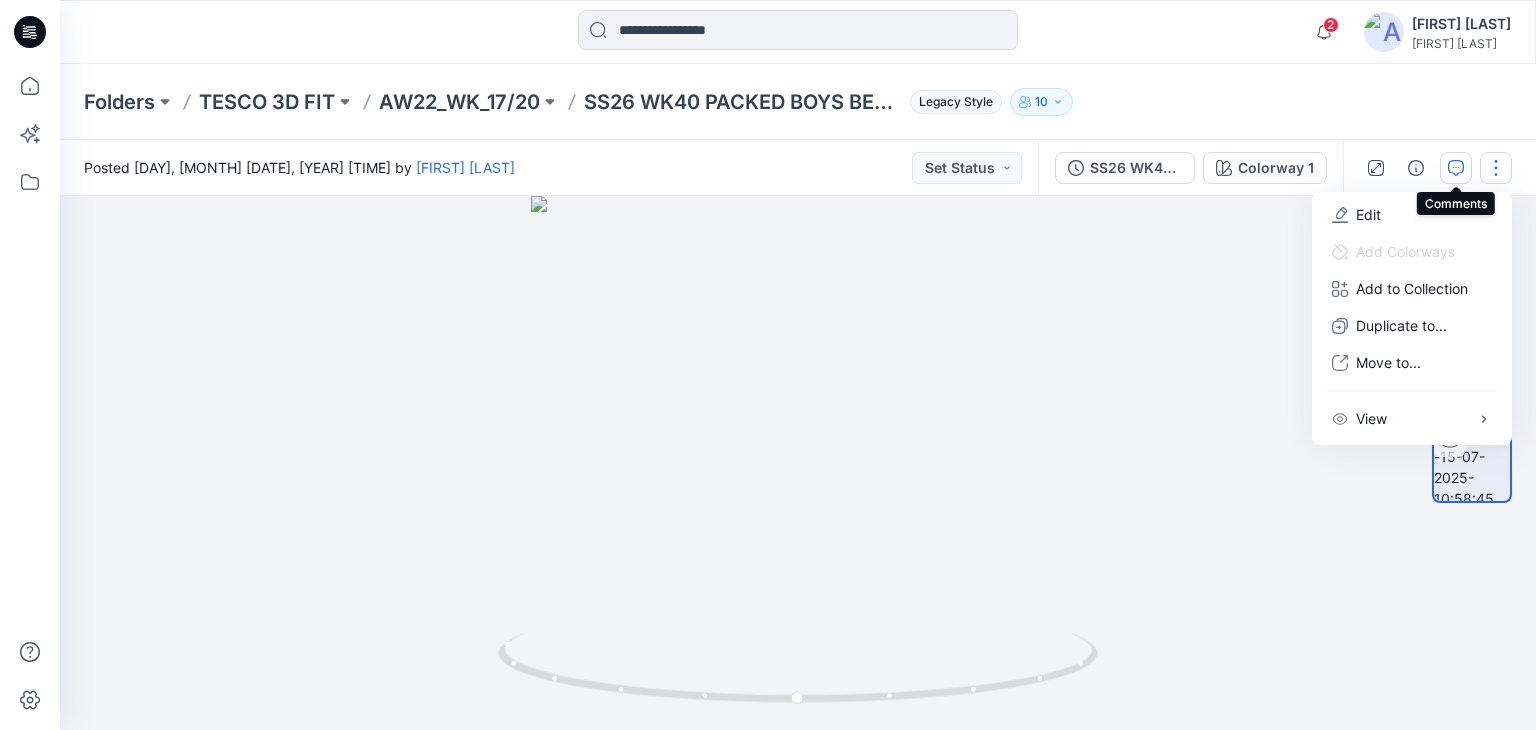 click at bounding box center (1456, 168) 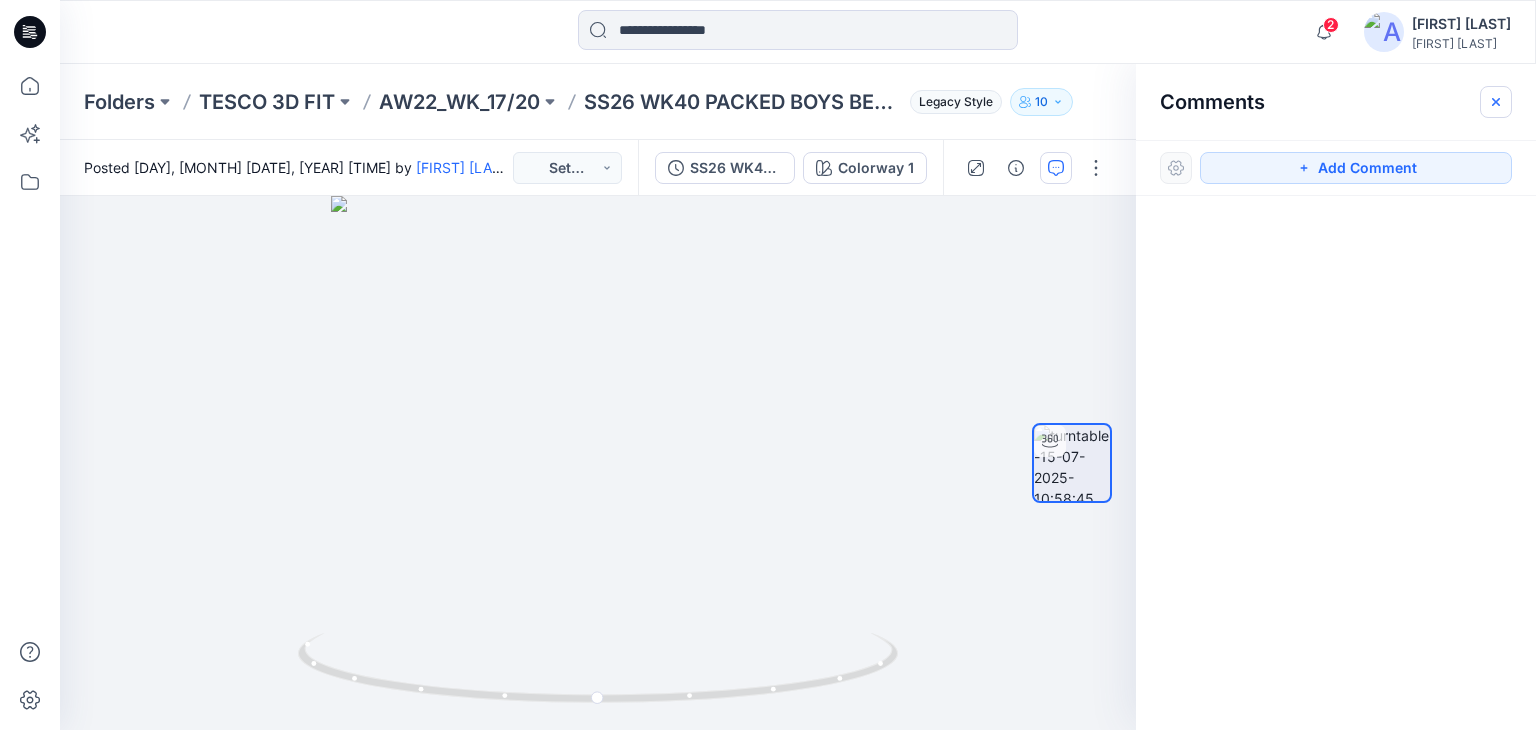 click 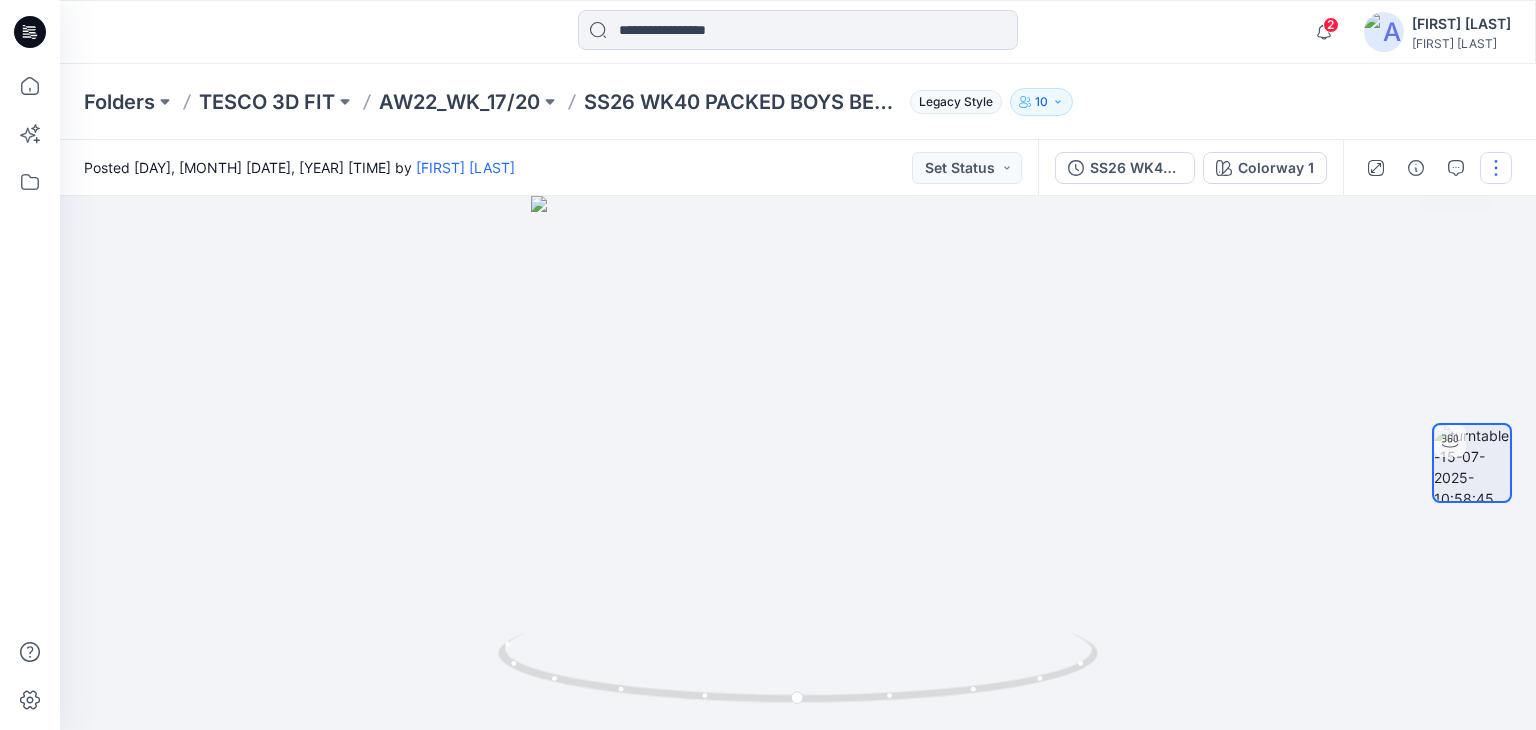 click at bounding box center [1496, 168] 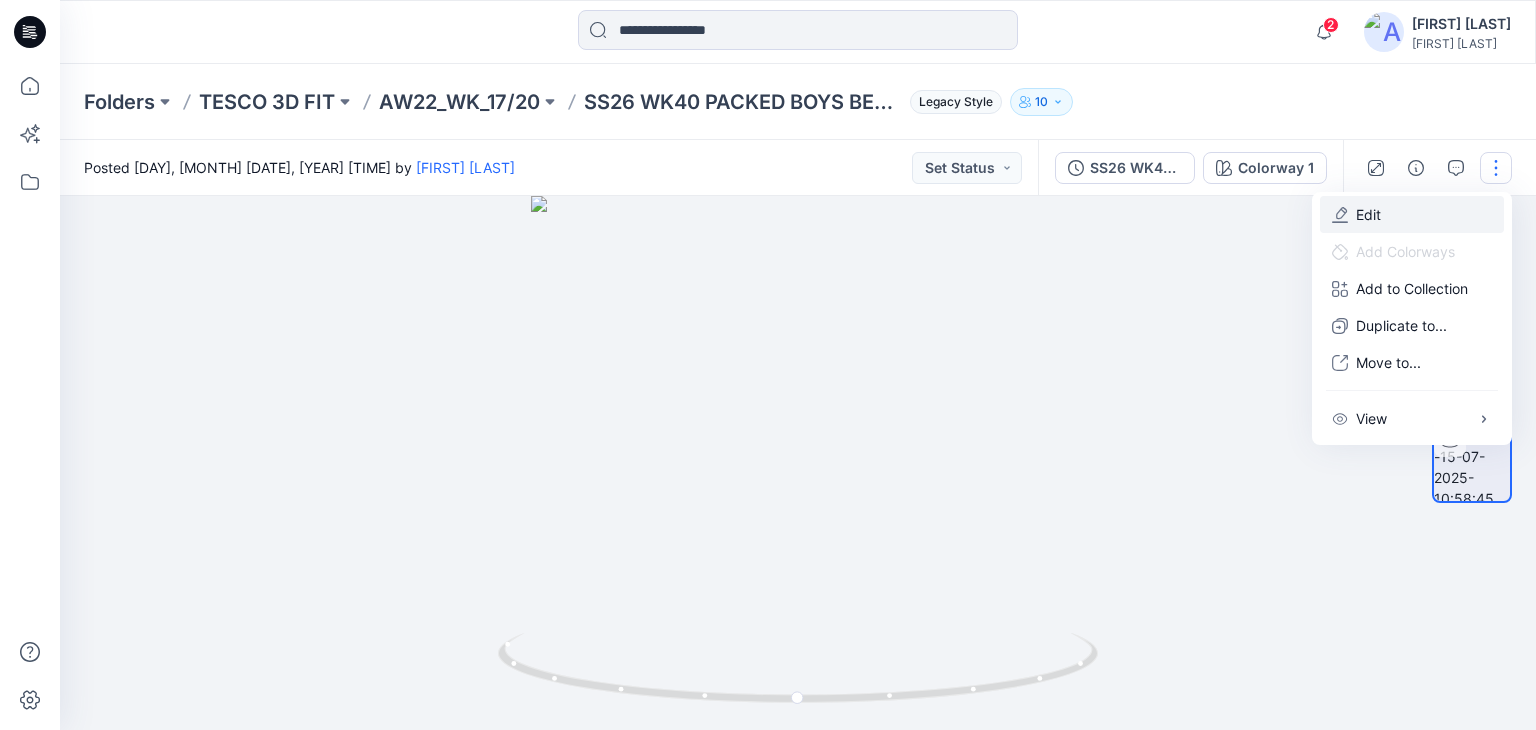 click on "Edit" at bounding box center [1412, 214] 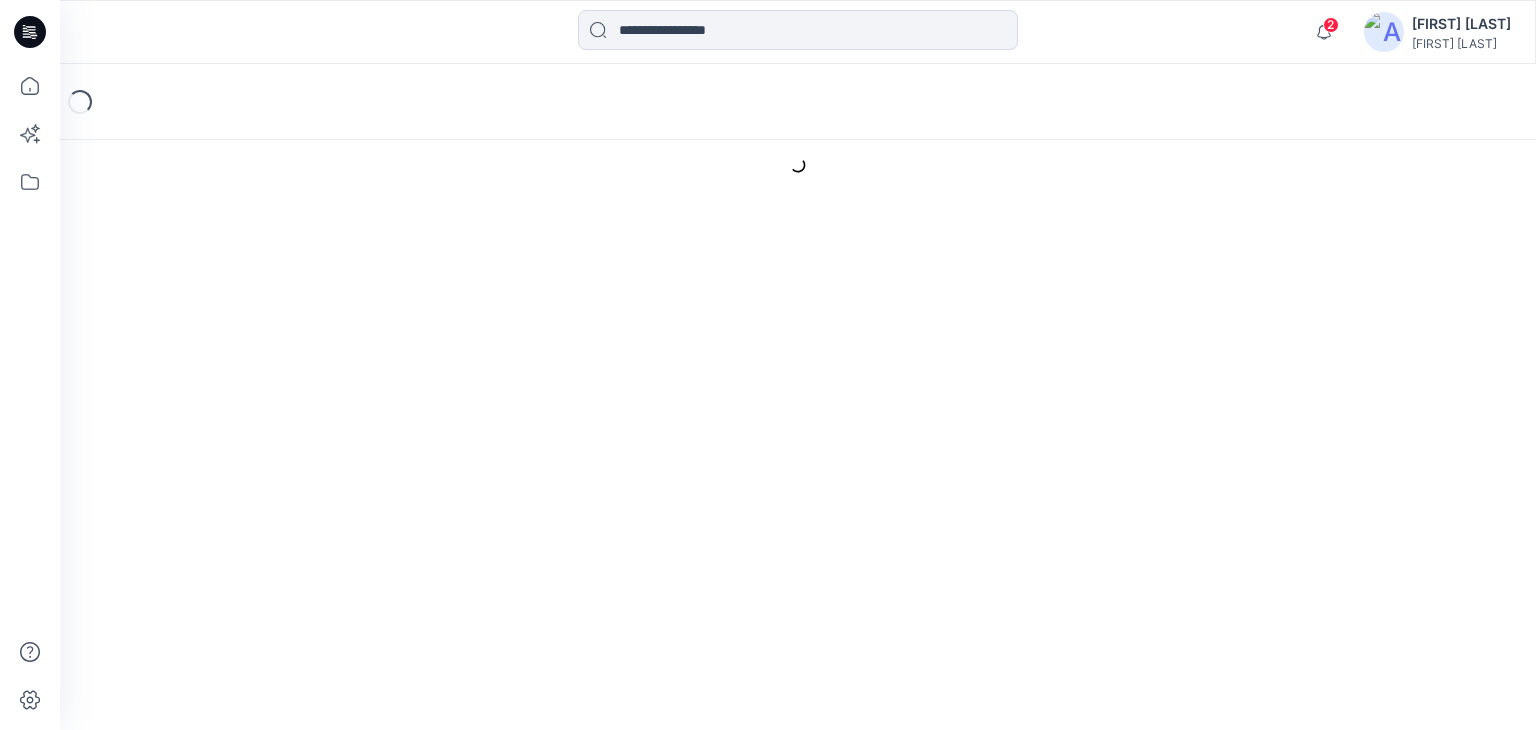 scroll, scrollTop: 0, scrollLeft: 0, axis: both 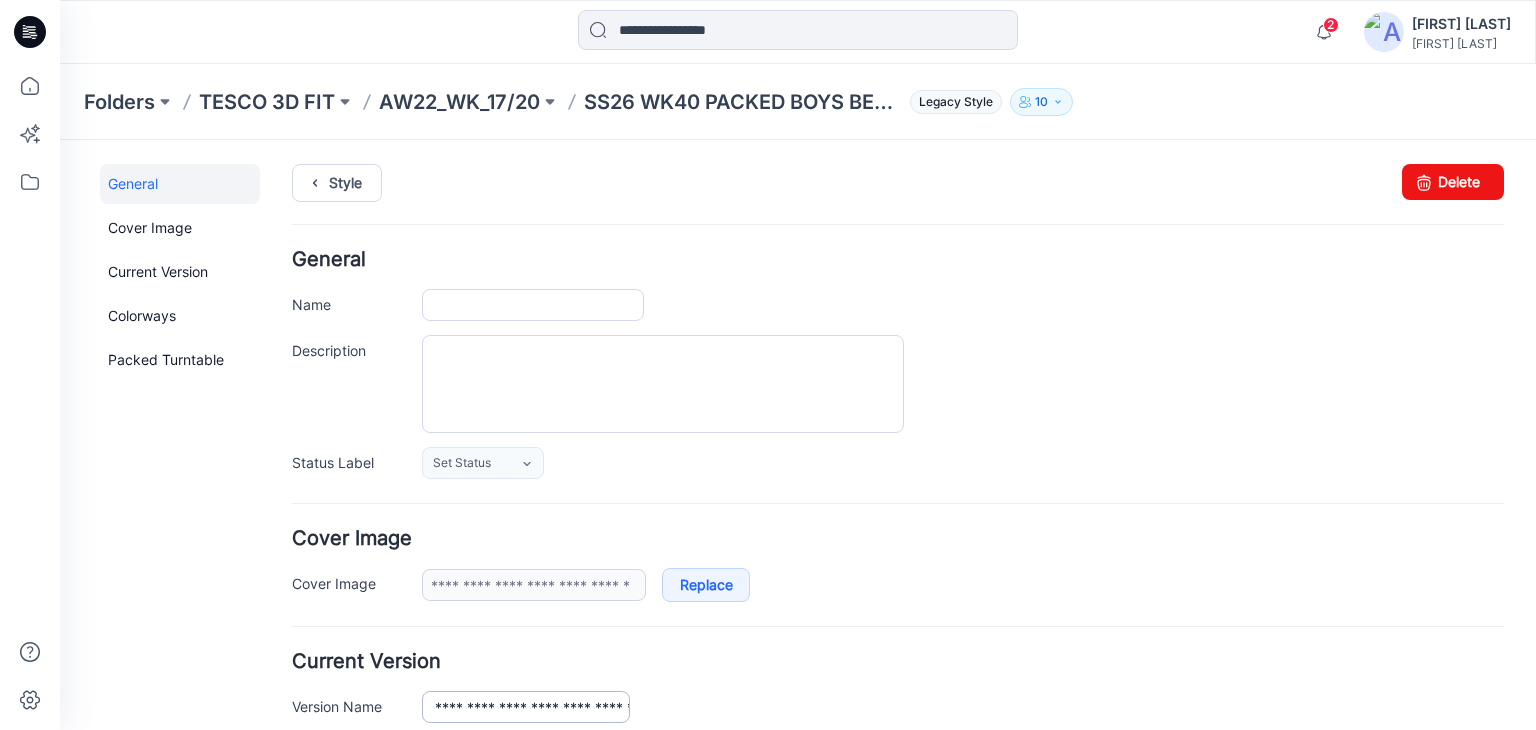 type on "**********" 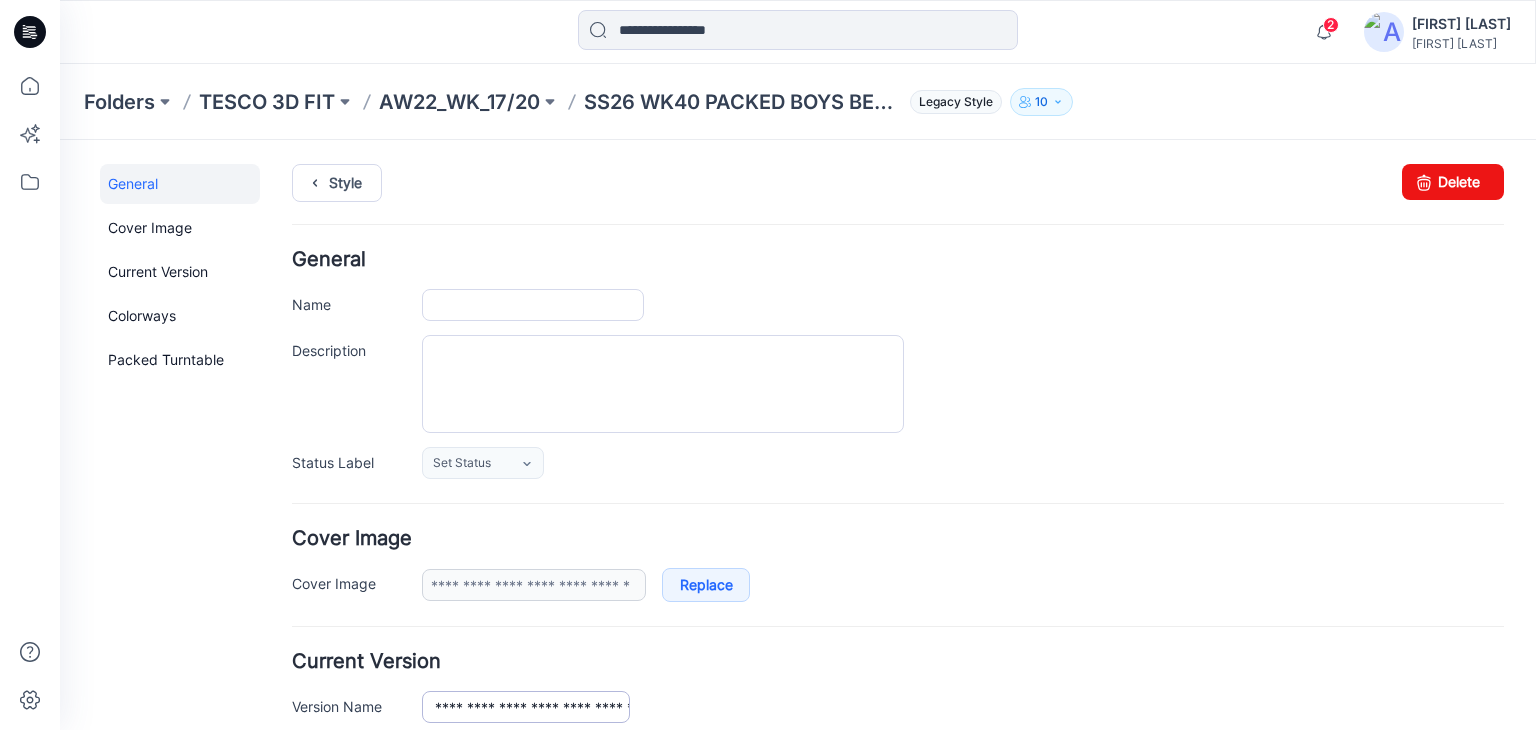 type on "**********" 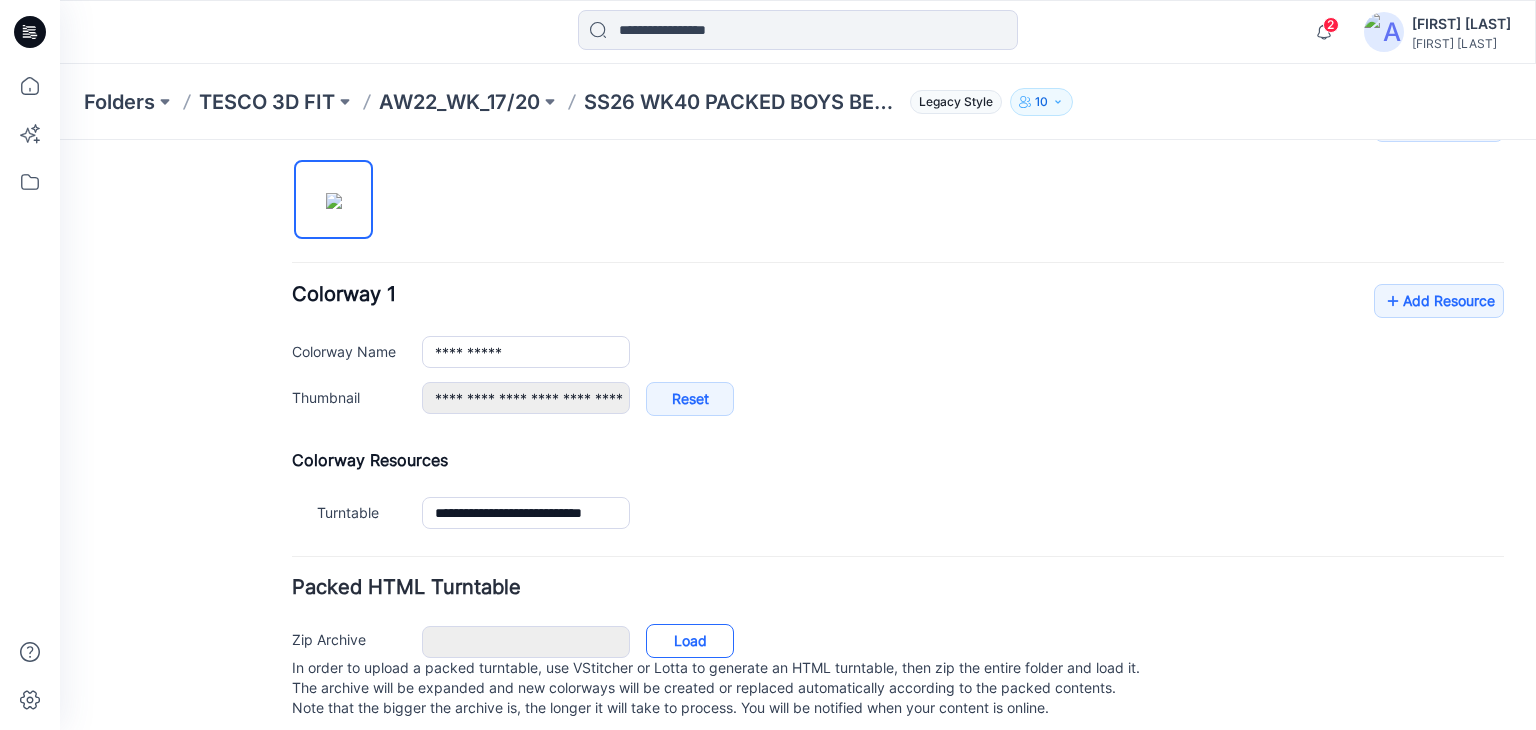 scroll, scrollTop: 688, scrollLeft: 0, axis: vertical 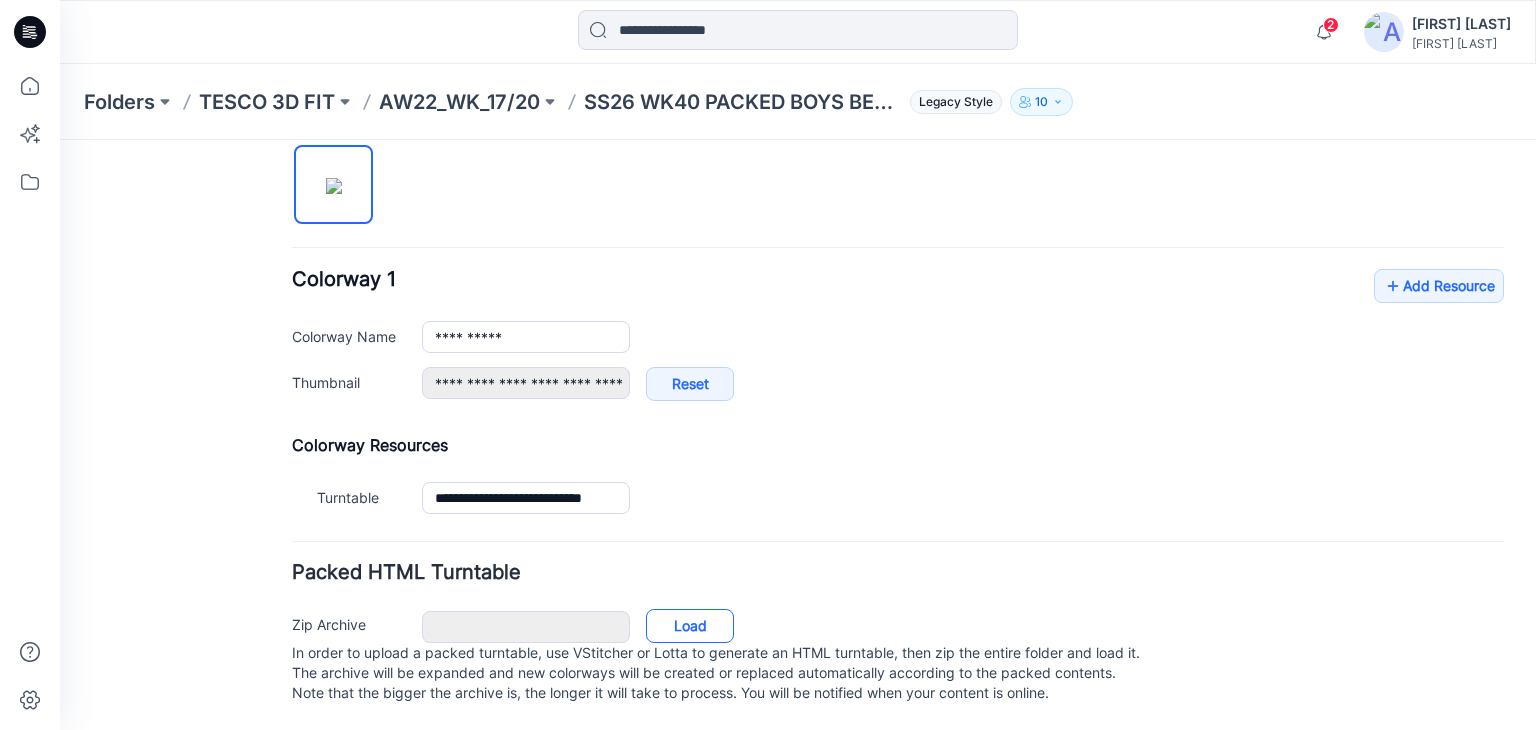 click on "Load" at bounding box center [690, 626] 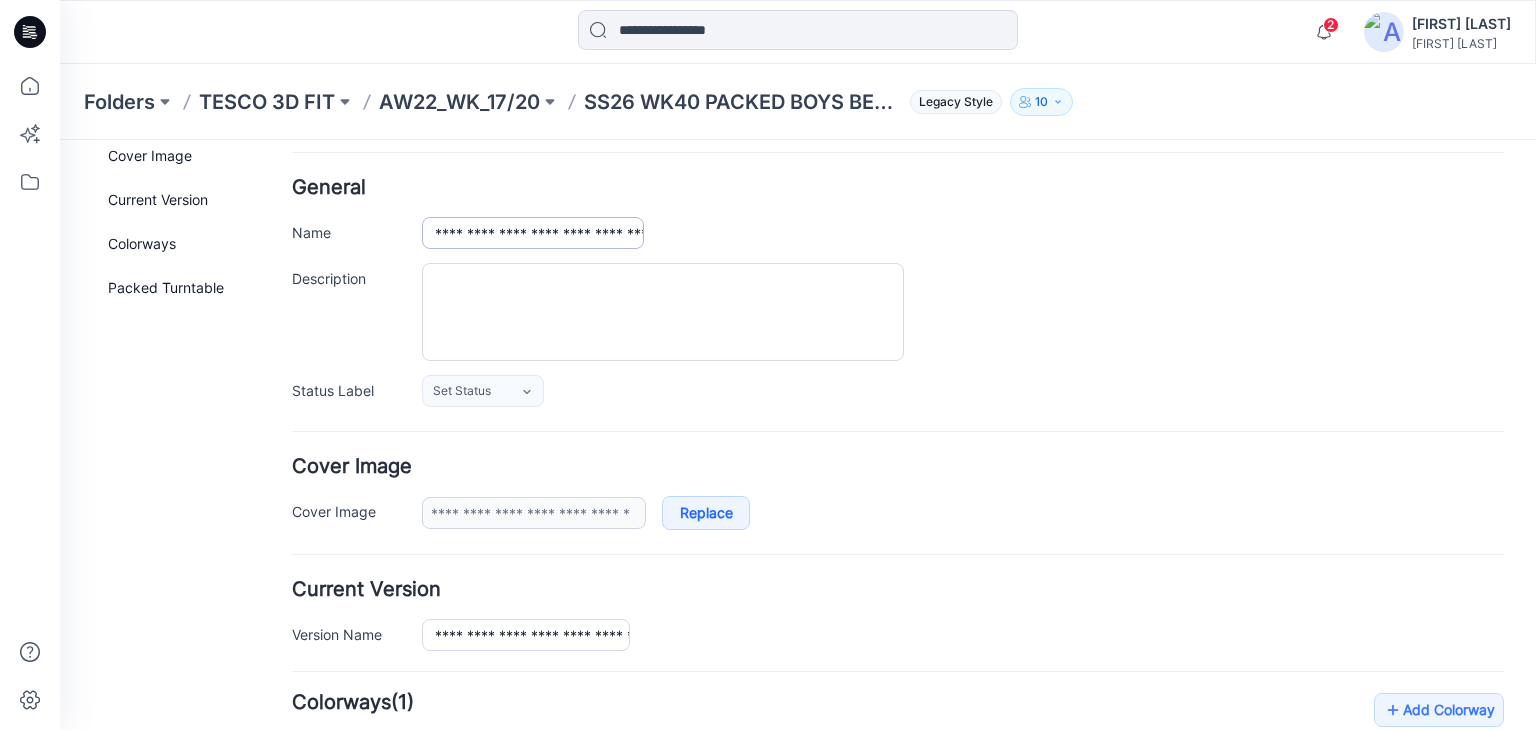 scroll, scrollTop: 0, scrollLeft: 0, axis: both 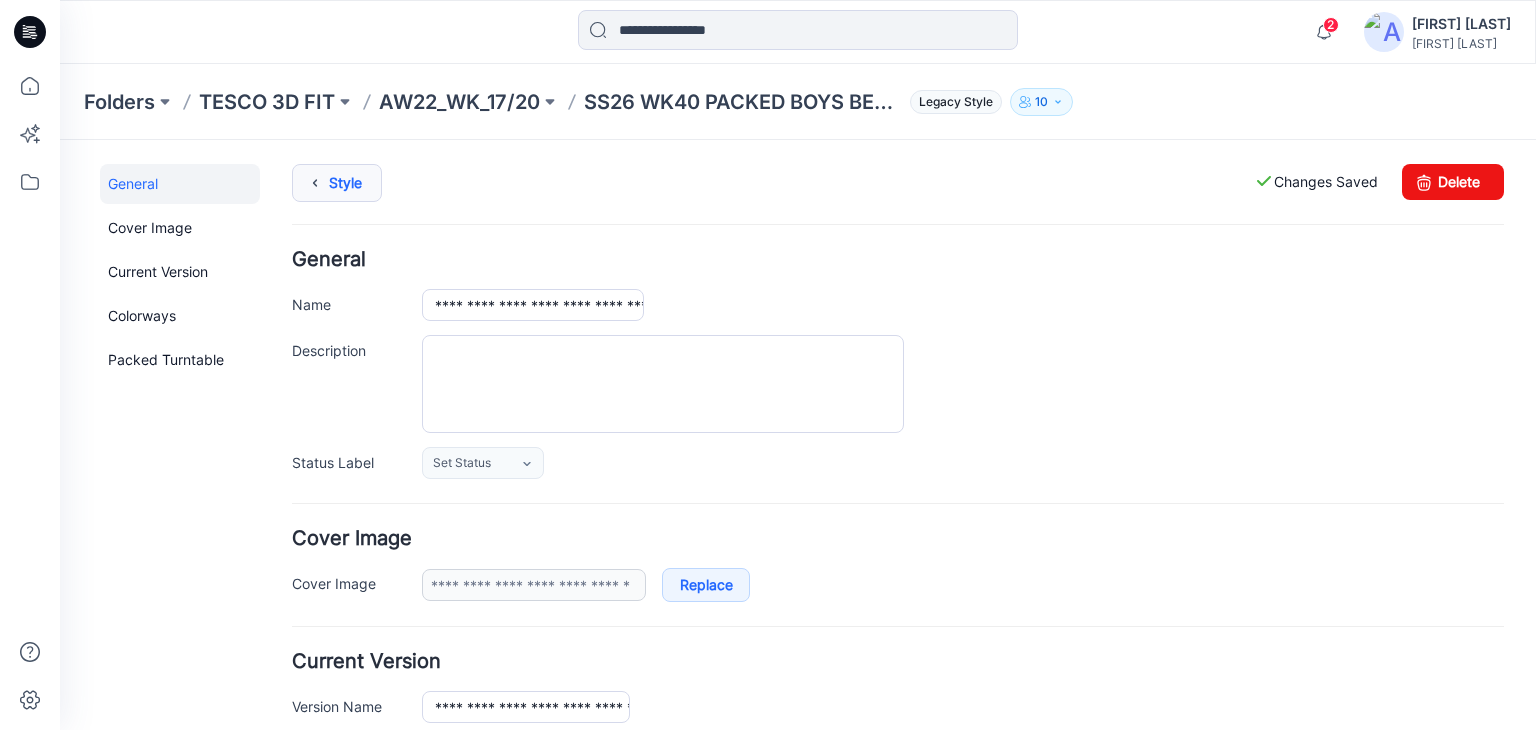 click on "Style" at bounding box center [337, 183] 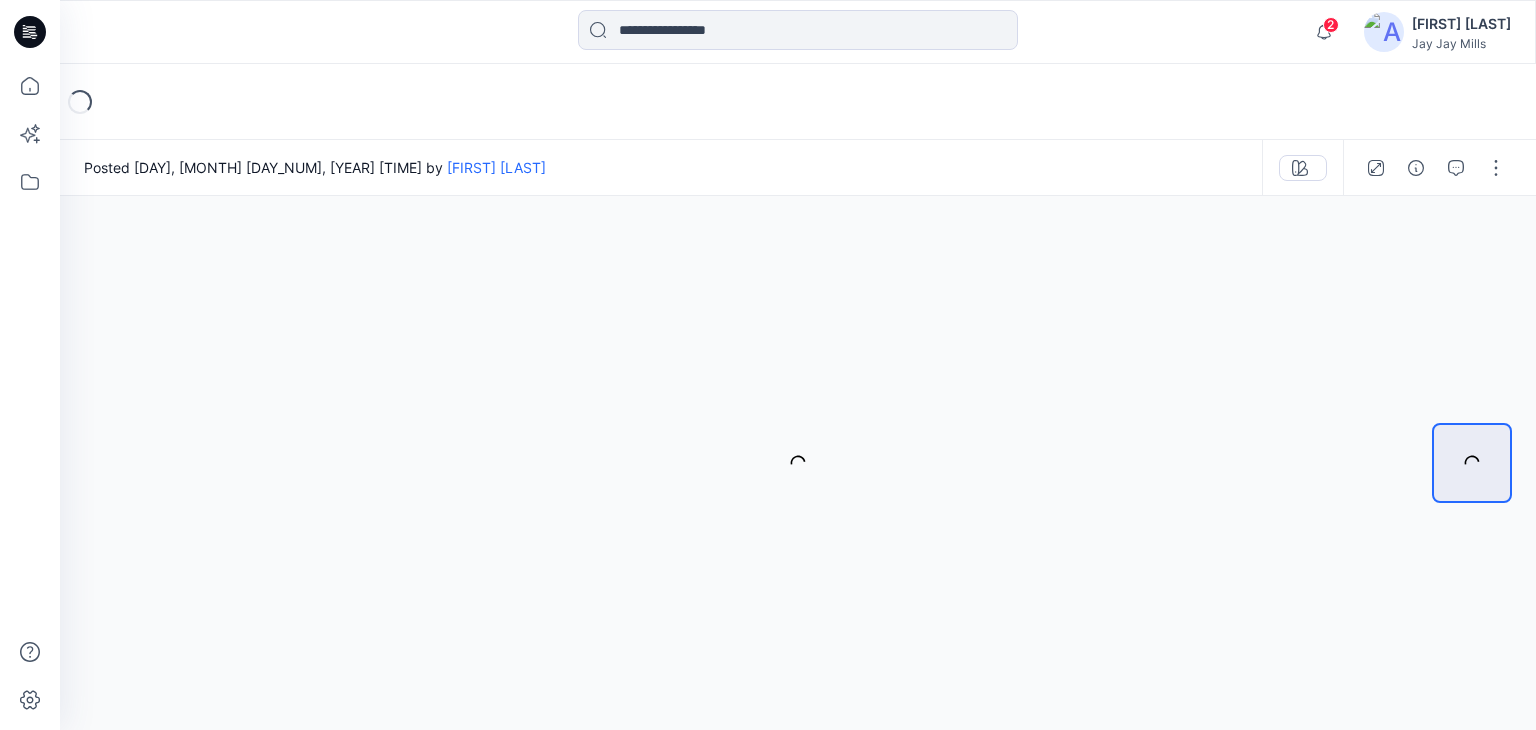 scroll, scrollTop: 0, scrollLeft: 0, axis: both 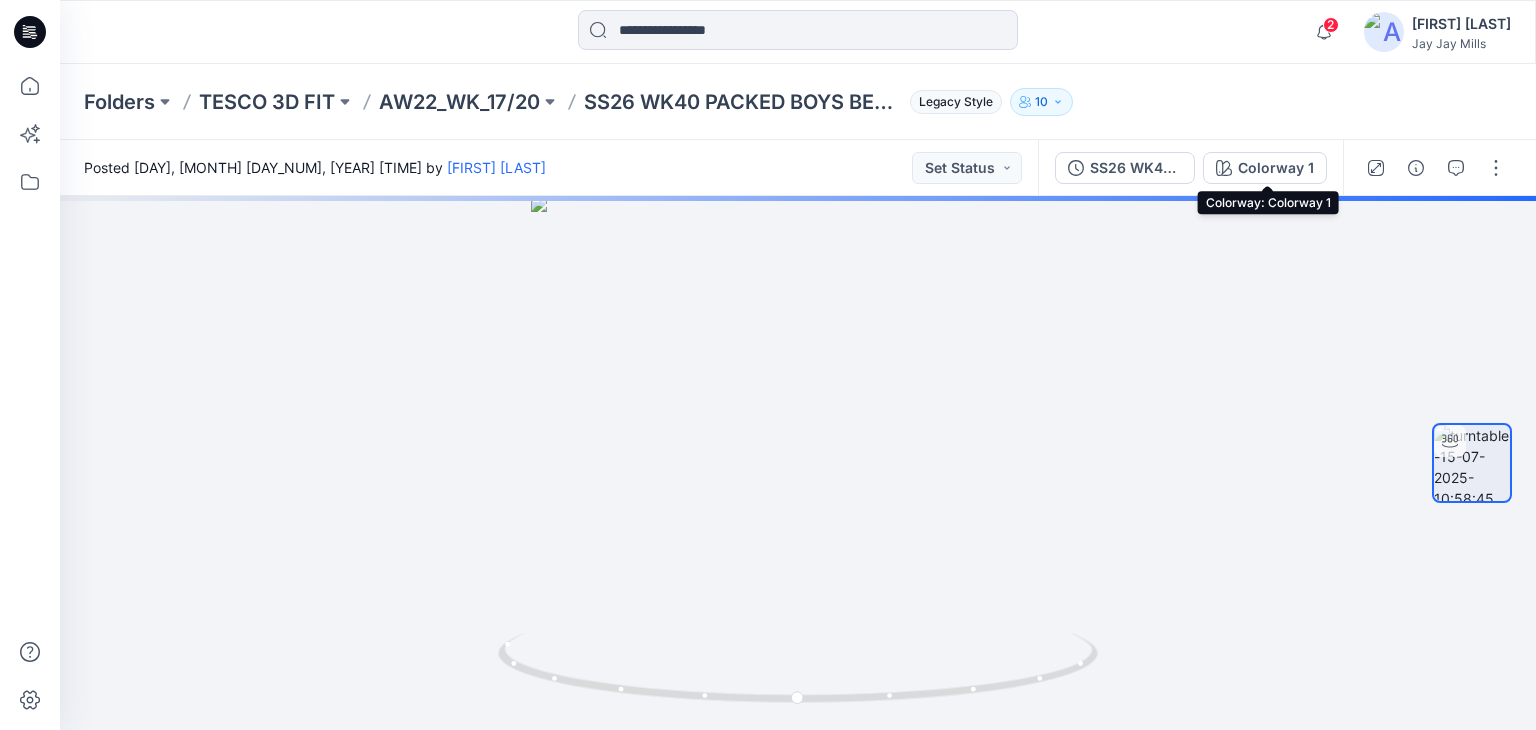 click on "Colorway 1" at bounding box center [1276, 168] 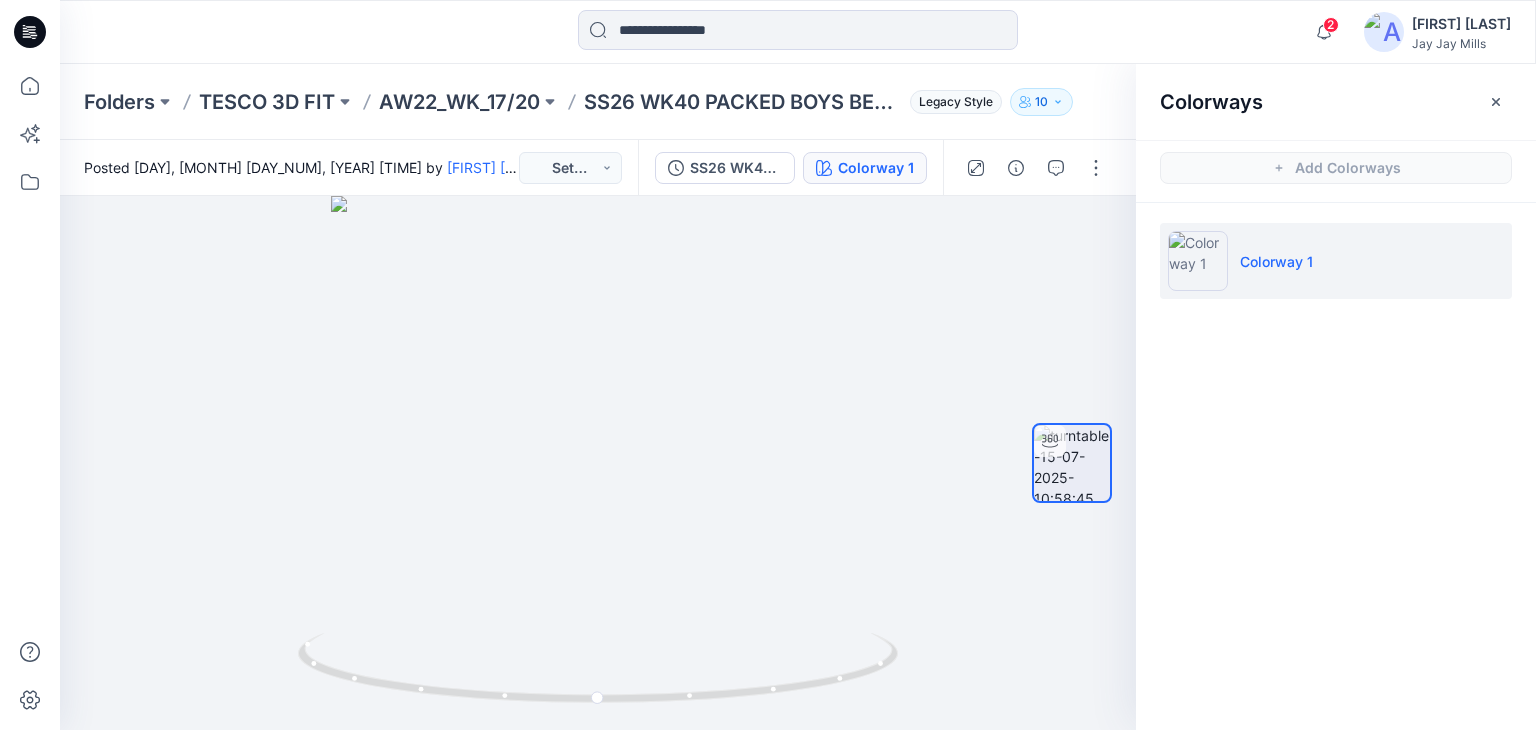 click 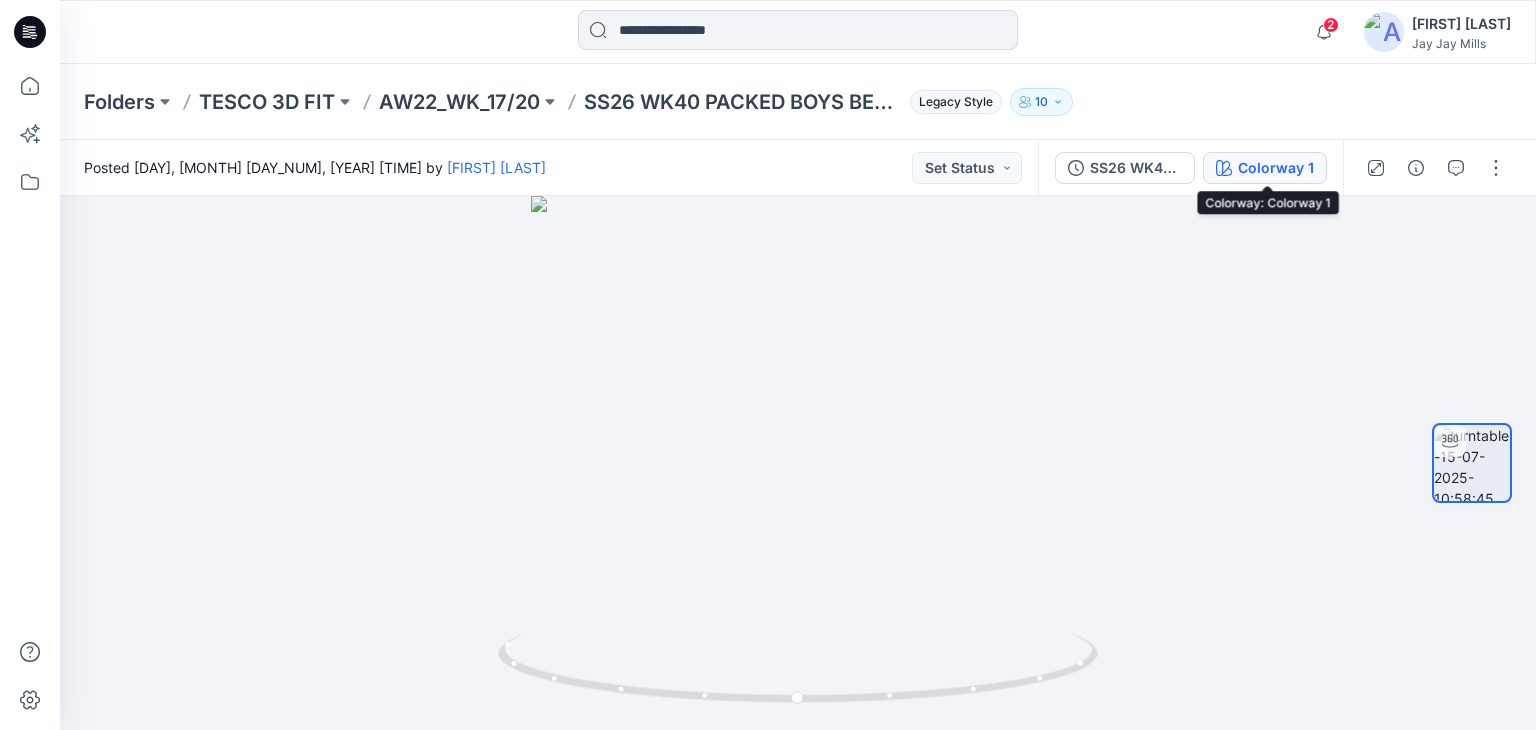 click on "Colorway 1" at bounding box center [1276, 168] 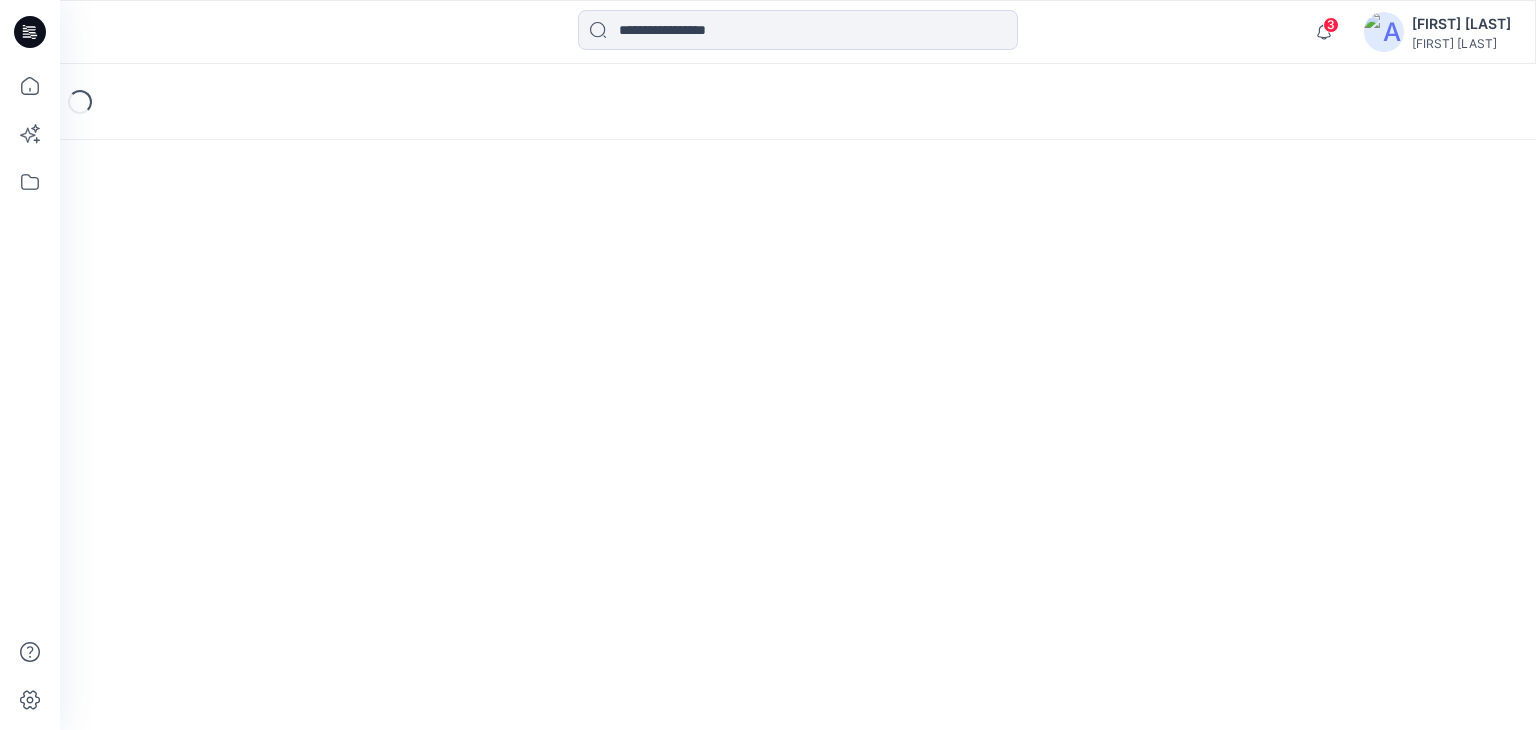 scroll, scrollTop: 0, scrollLeft: 0, axis: both 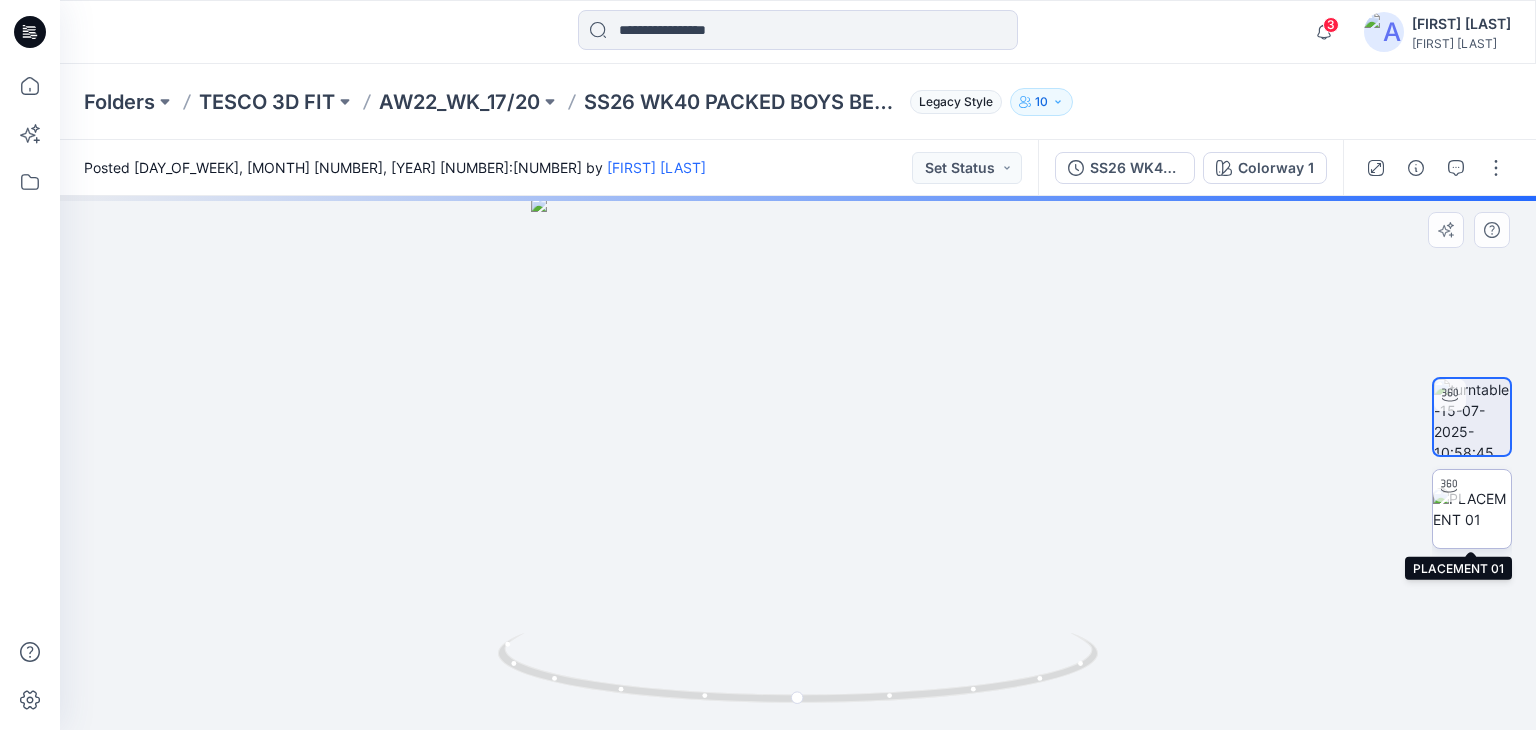 click at bounding box center [1472, 509] 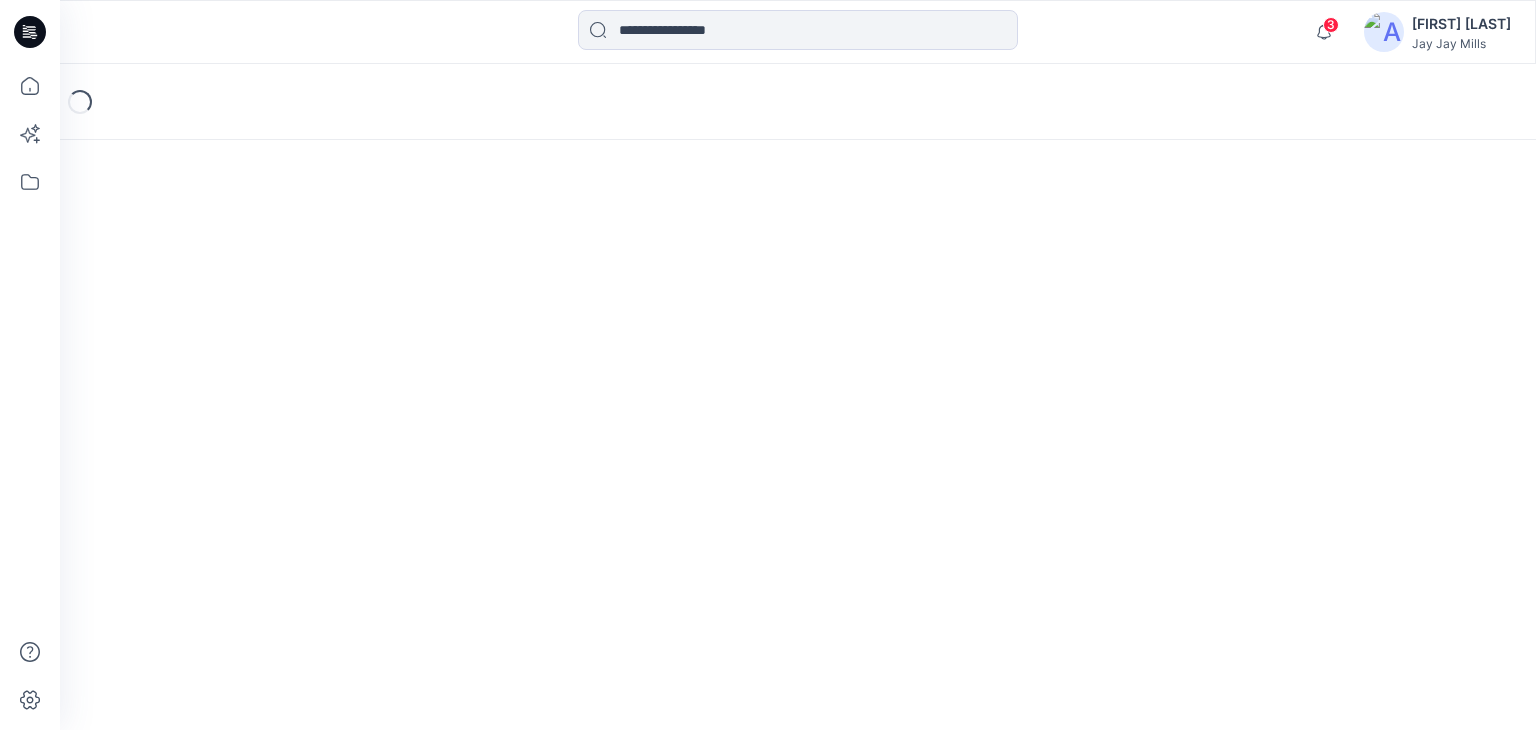 scroll, scrollTop: 0, scrollLeft: 0, axis: both 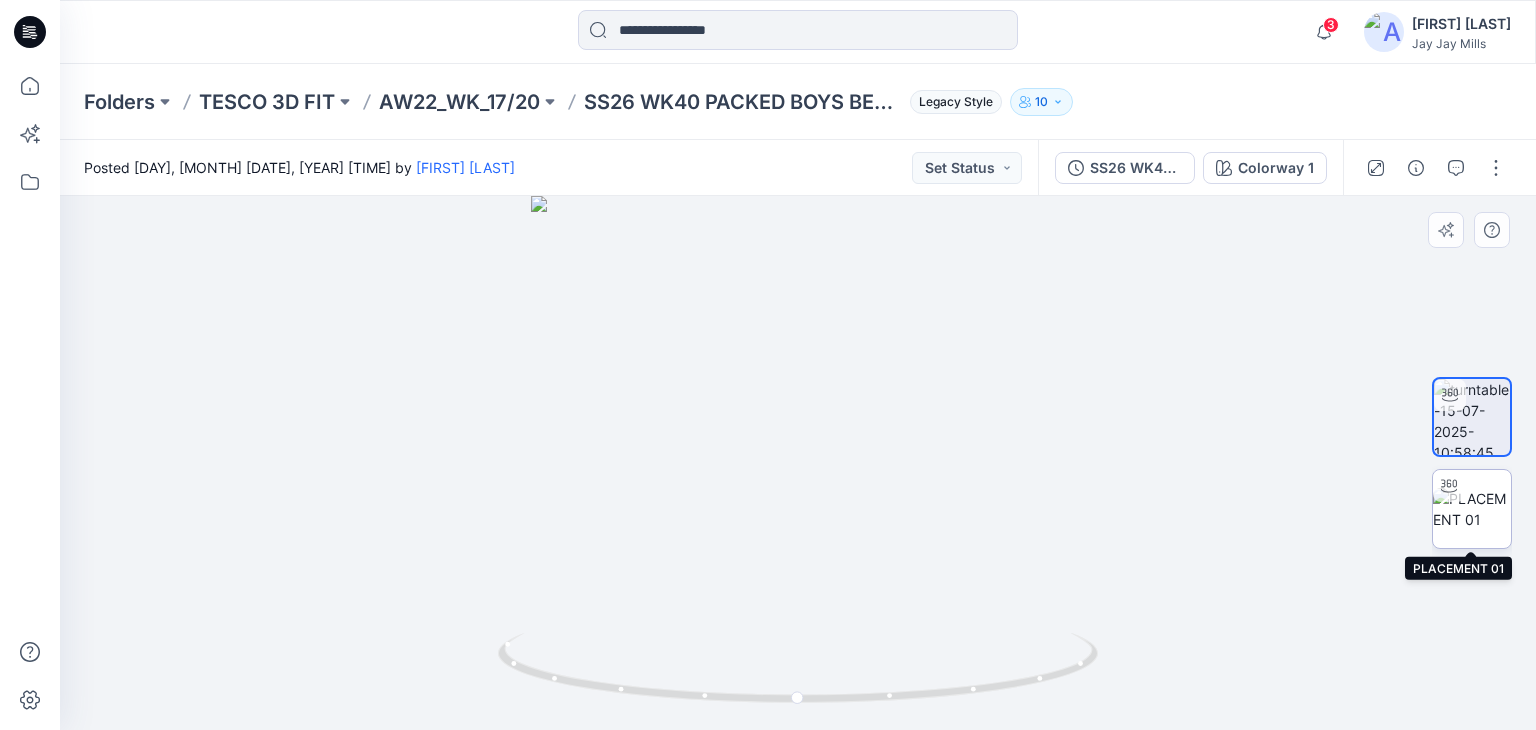 click at bounding box center [1472, 509] 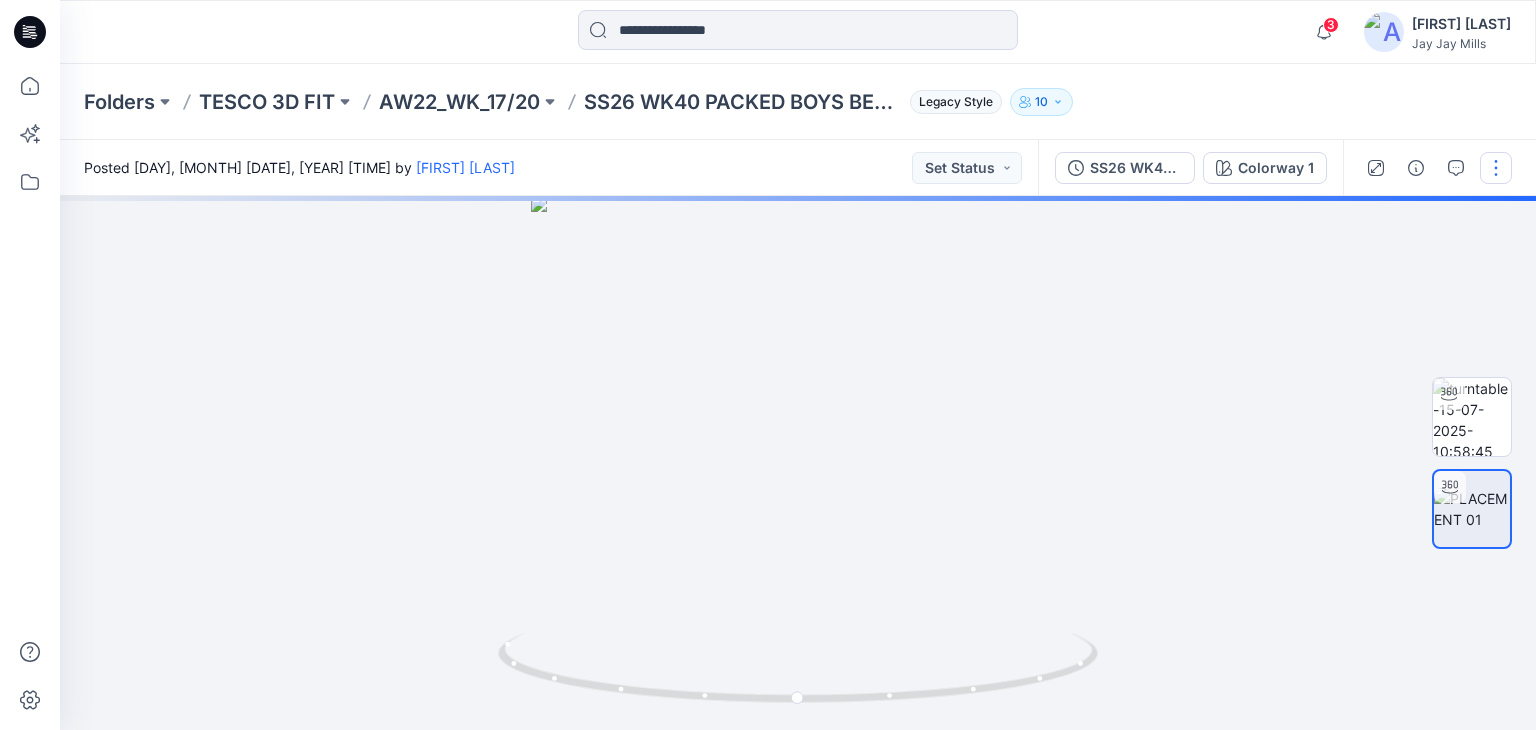 click at bounding box center [1496, 168] 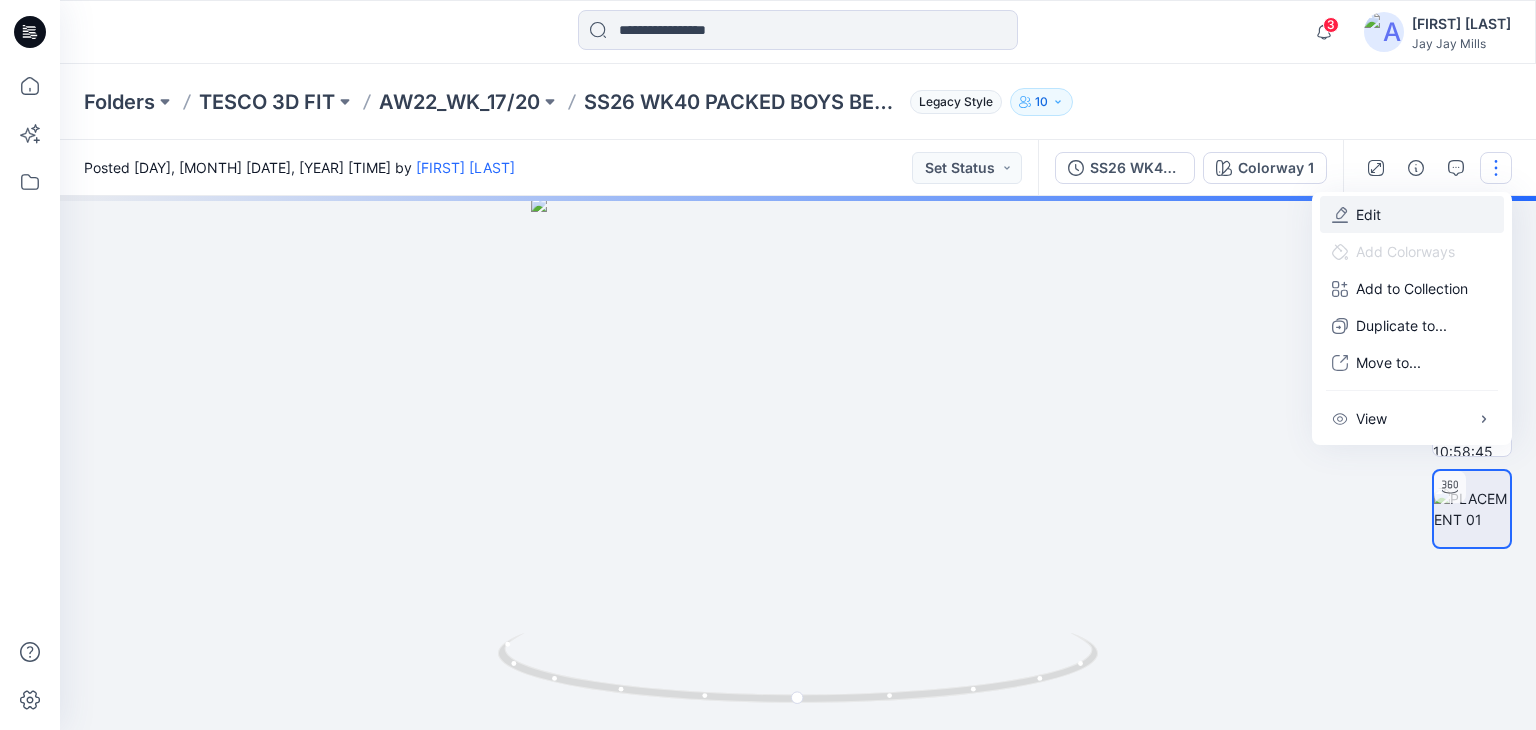 click on "Edit" at bounding box center (1368, 214) 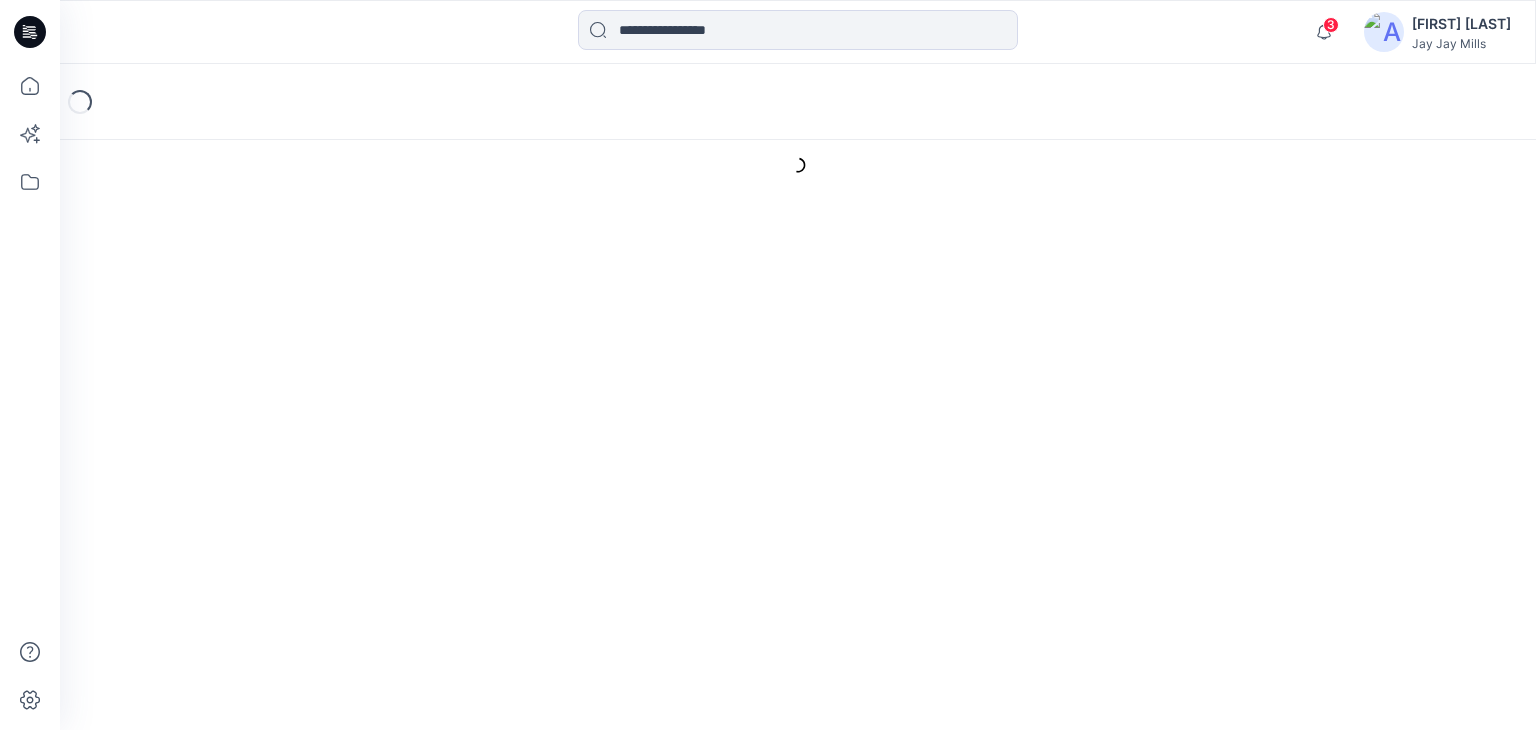 scroll, scrollTop: 0, scrollLeft: 0, axis: both 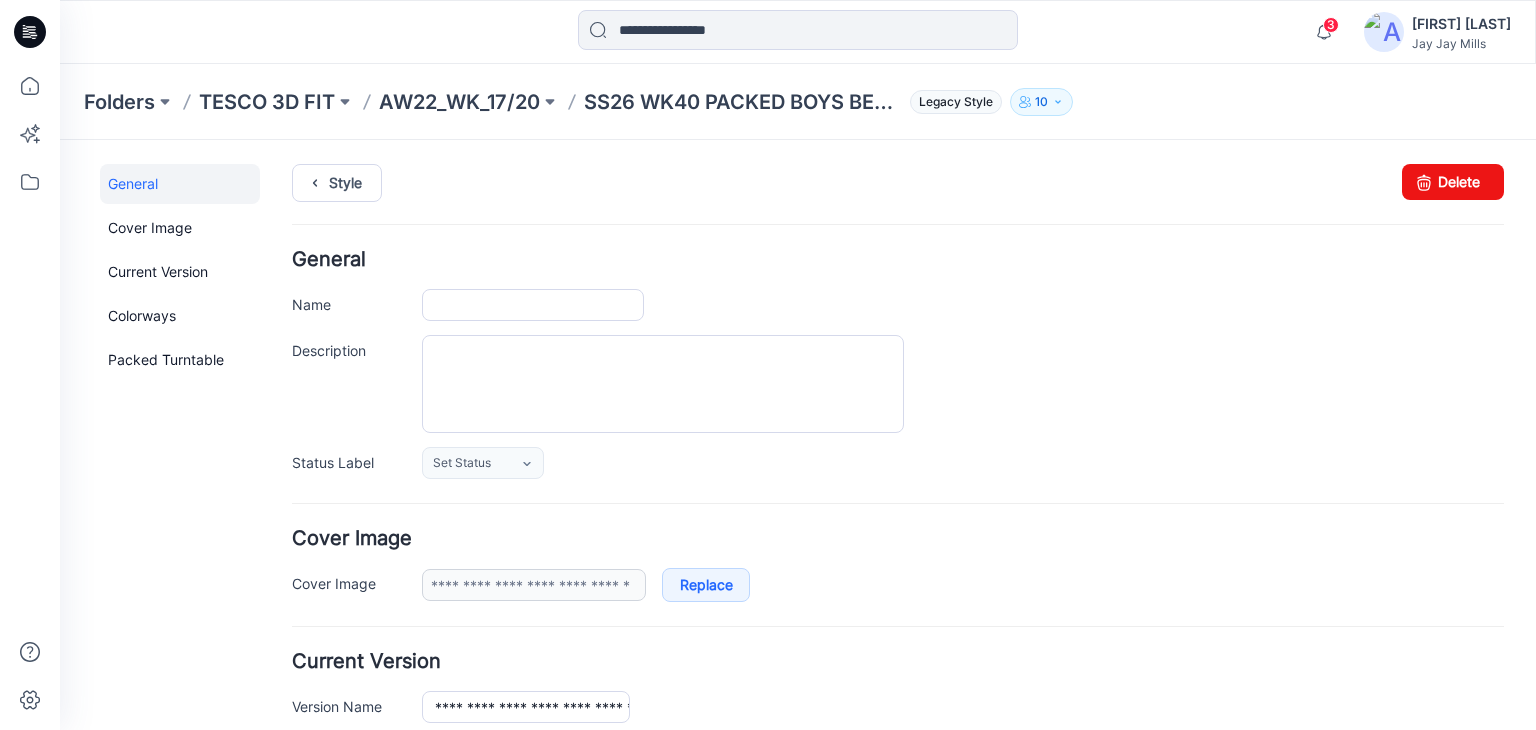 type on "**********" 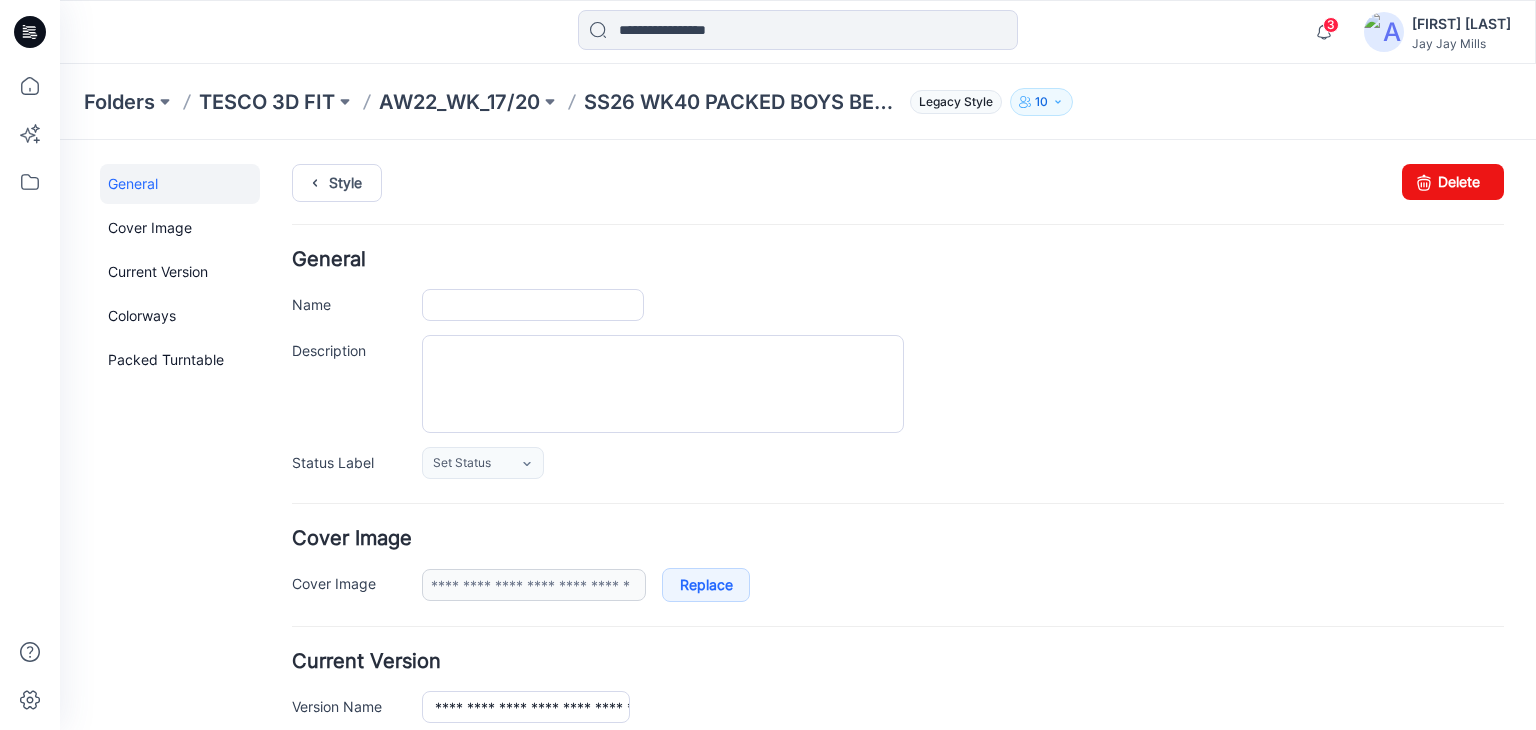 type on "**********" 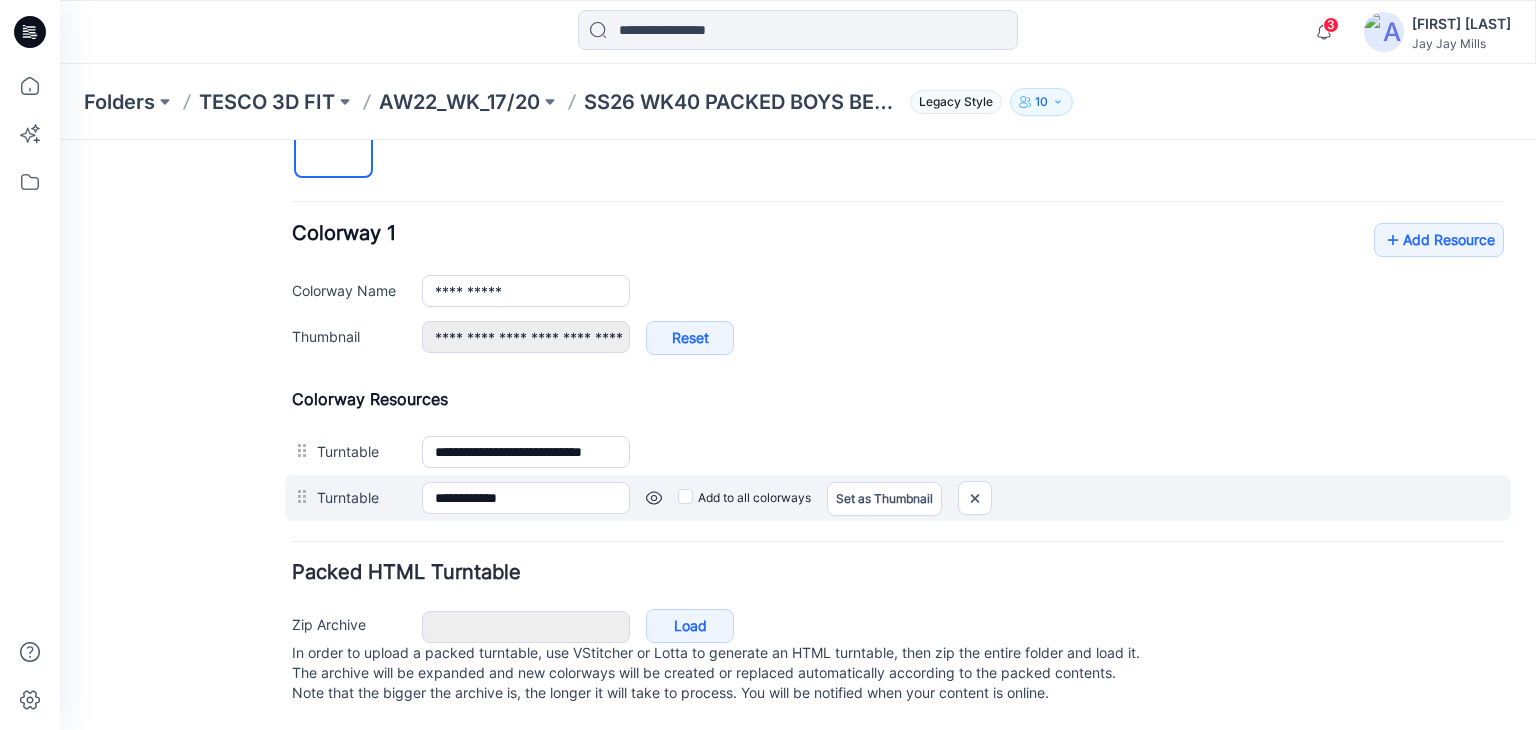 scroll, scrollTop: 734, scrollLeft: 0, axis: vertical 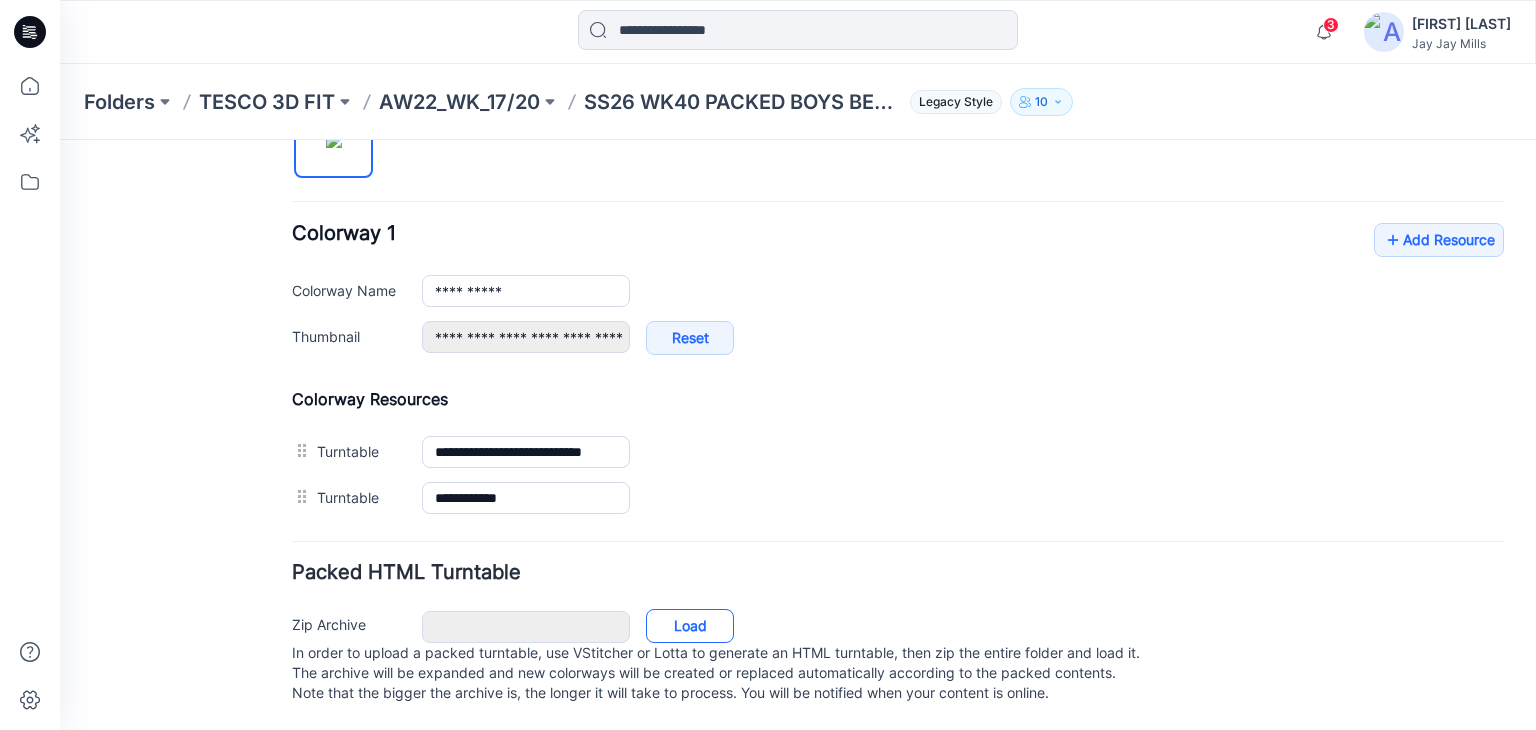click on "Load" at bounding box center [690, 626] 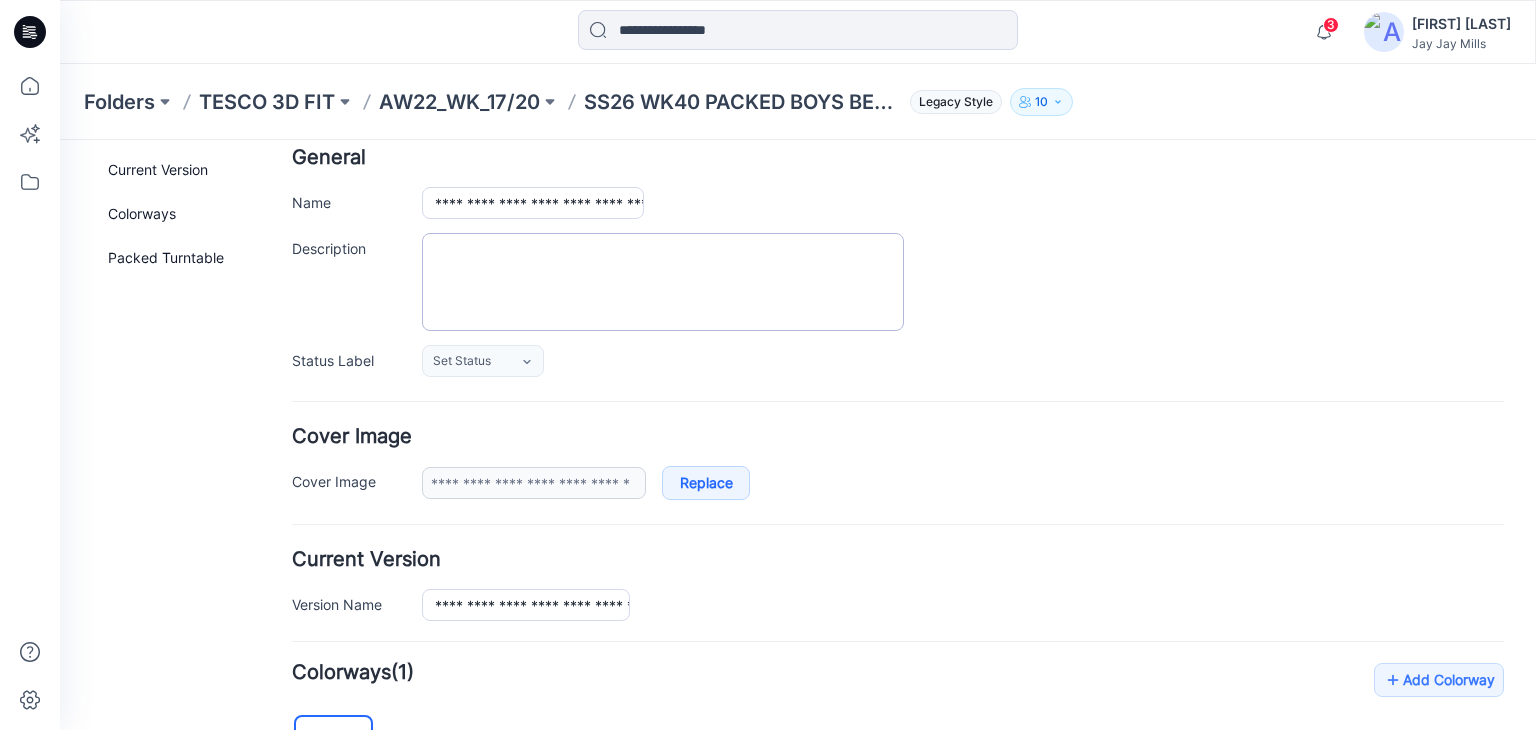 scroll, scrollTop: 0, scrollLeft: 0, axis: both 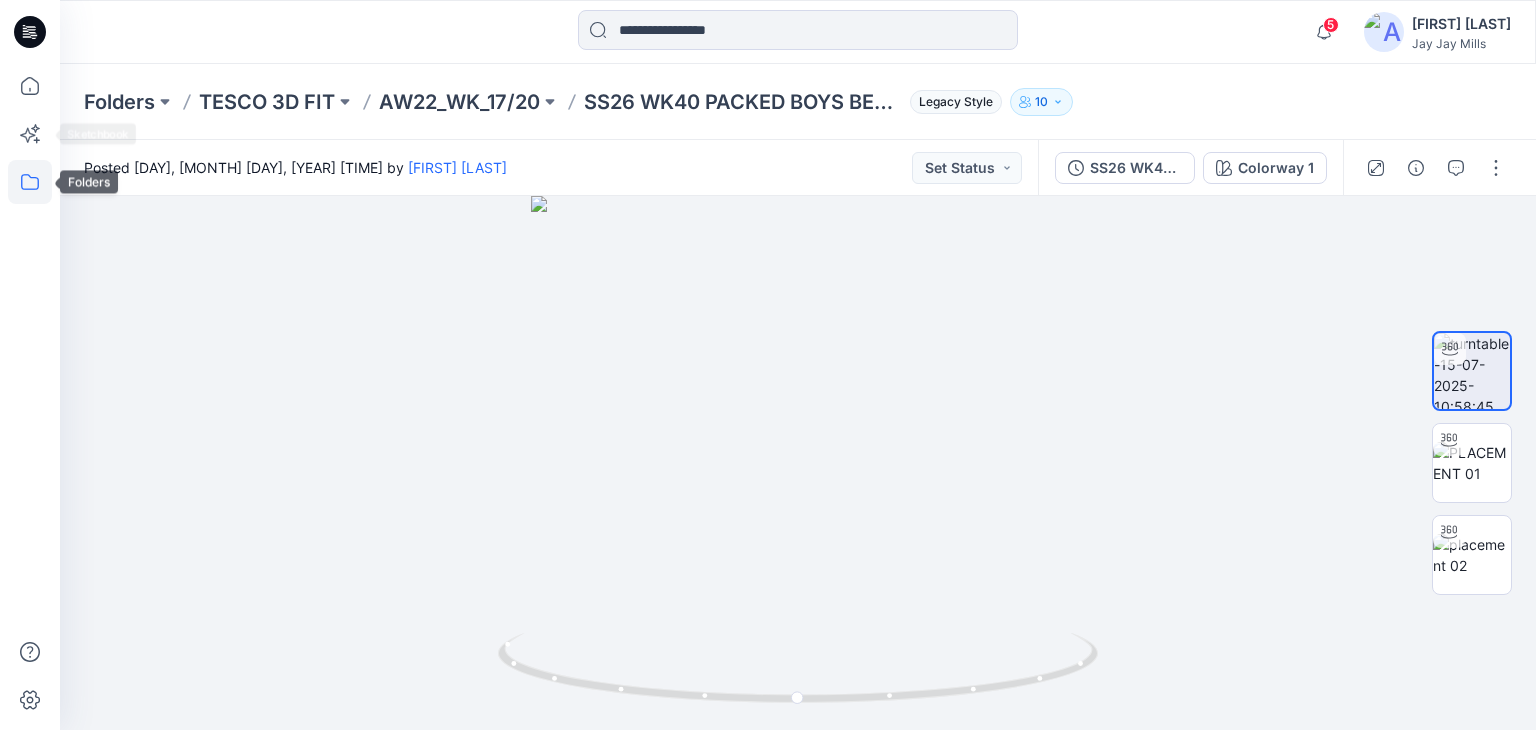 click 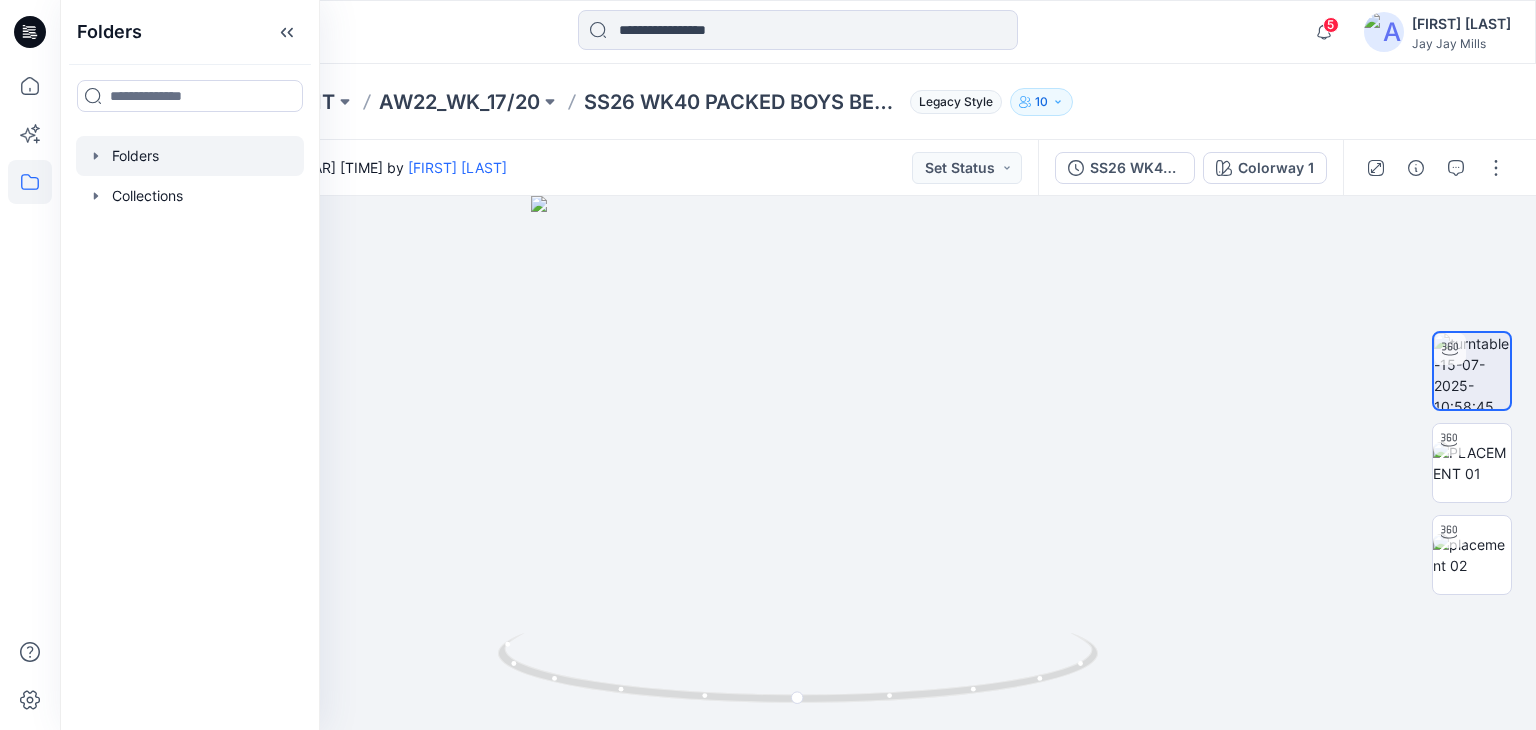 click at bounding box center [190, 156] 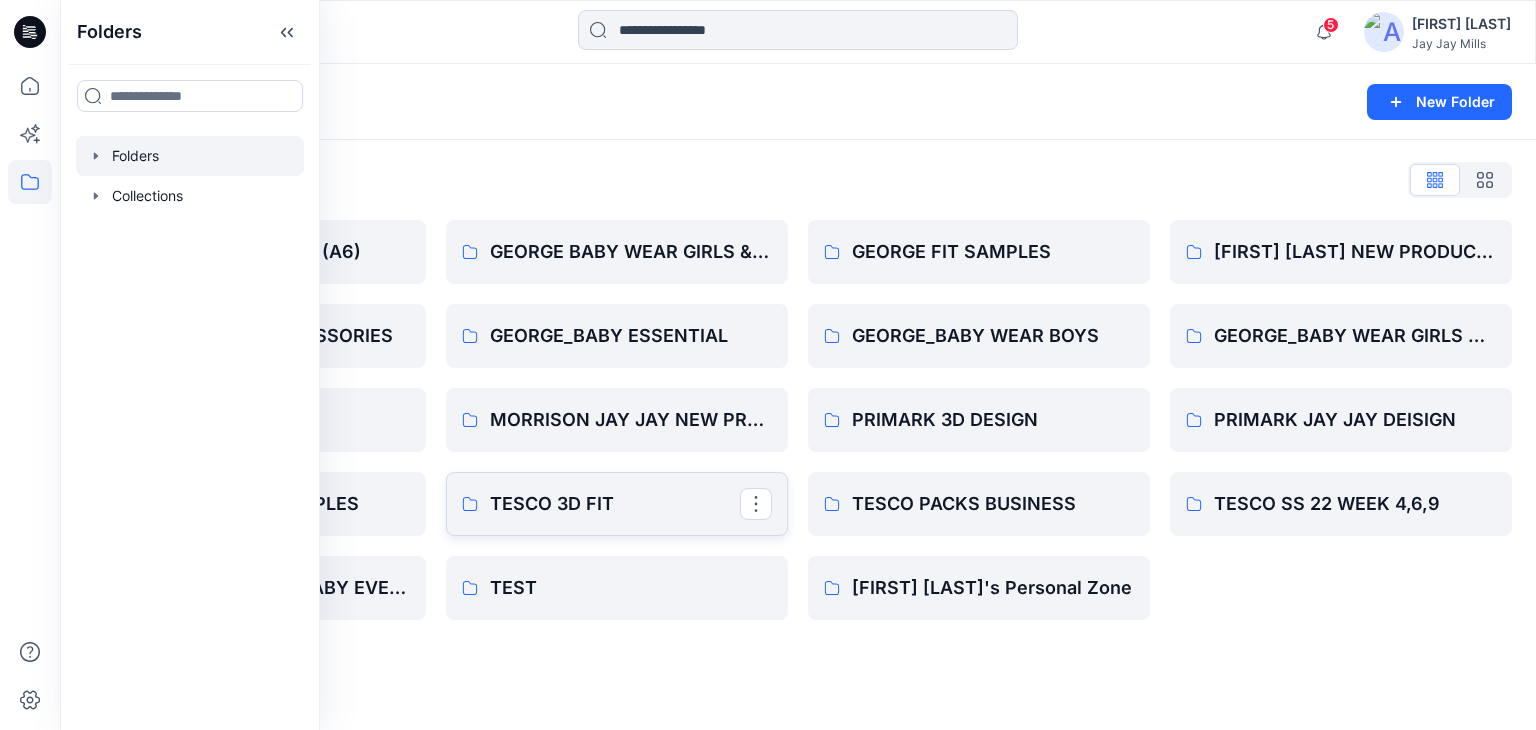 click on "TESCO 3D FIT" at bounding box center (615, 504) 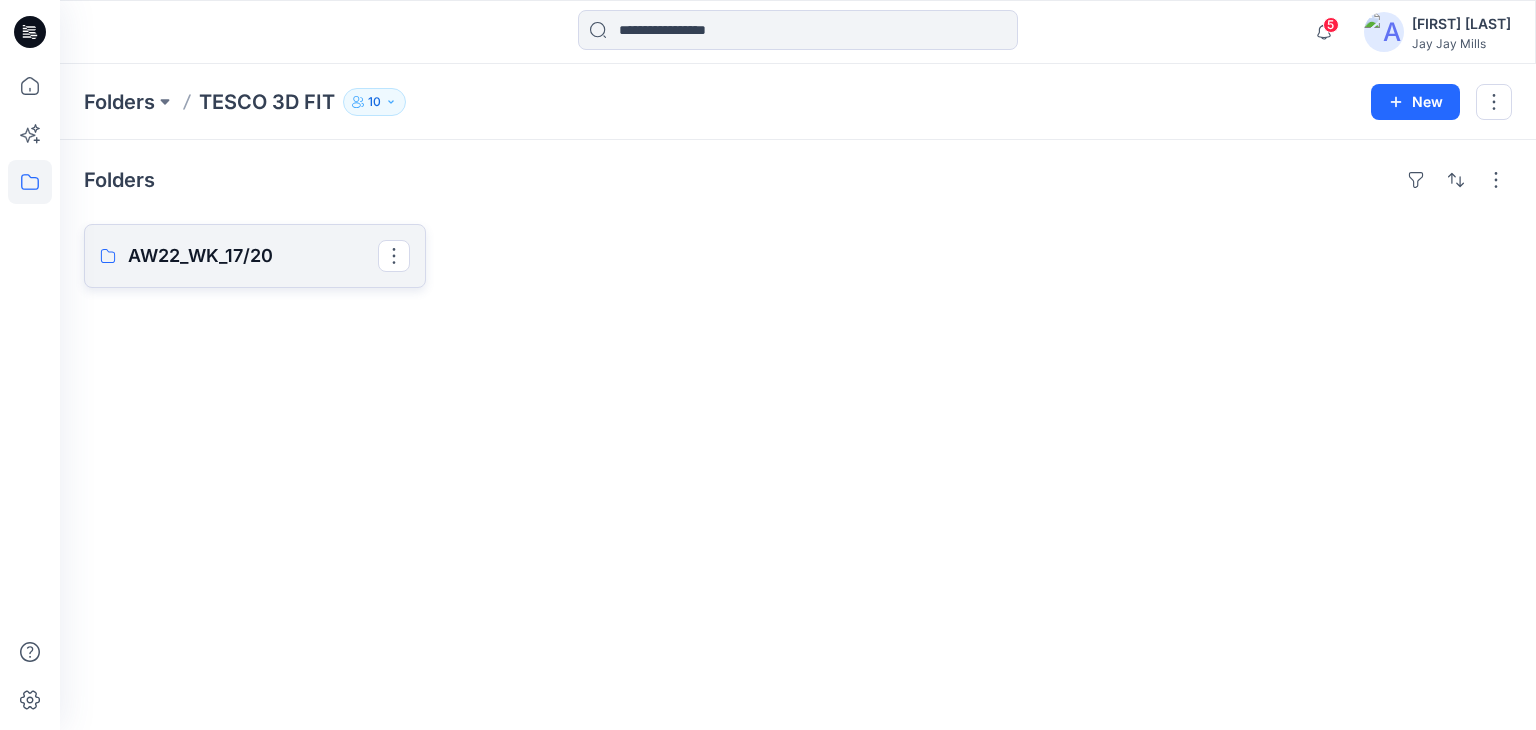 click on "AW22_WK_17/20" at bounding box center [253, 256] 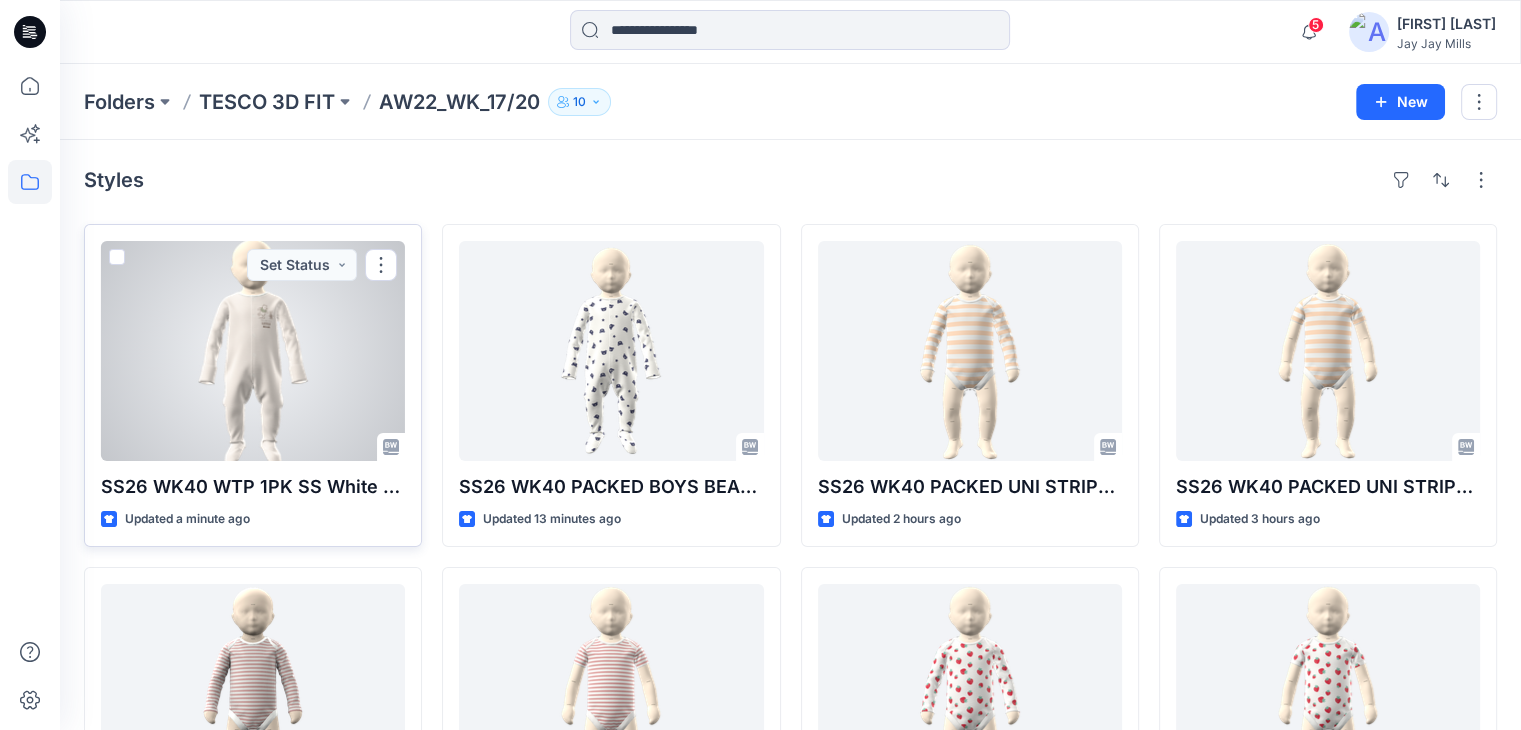 click at bounding box center (253, 351) 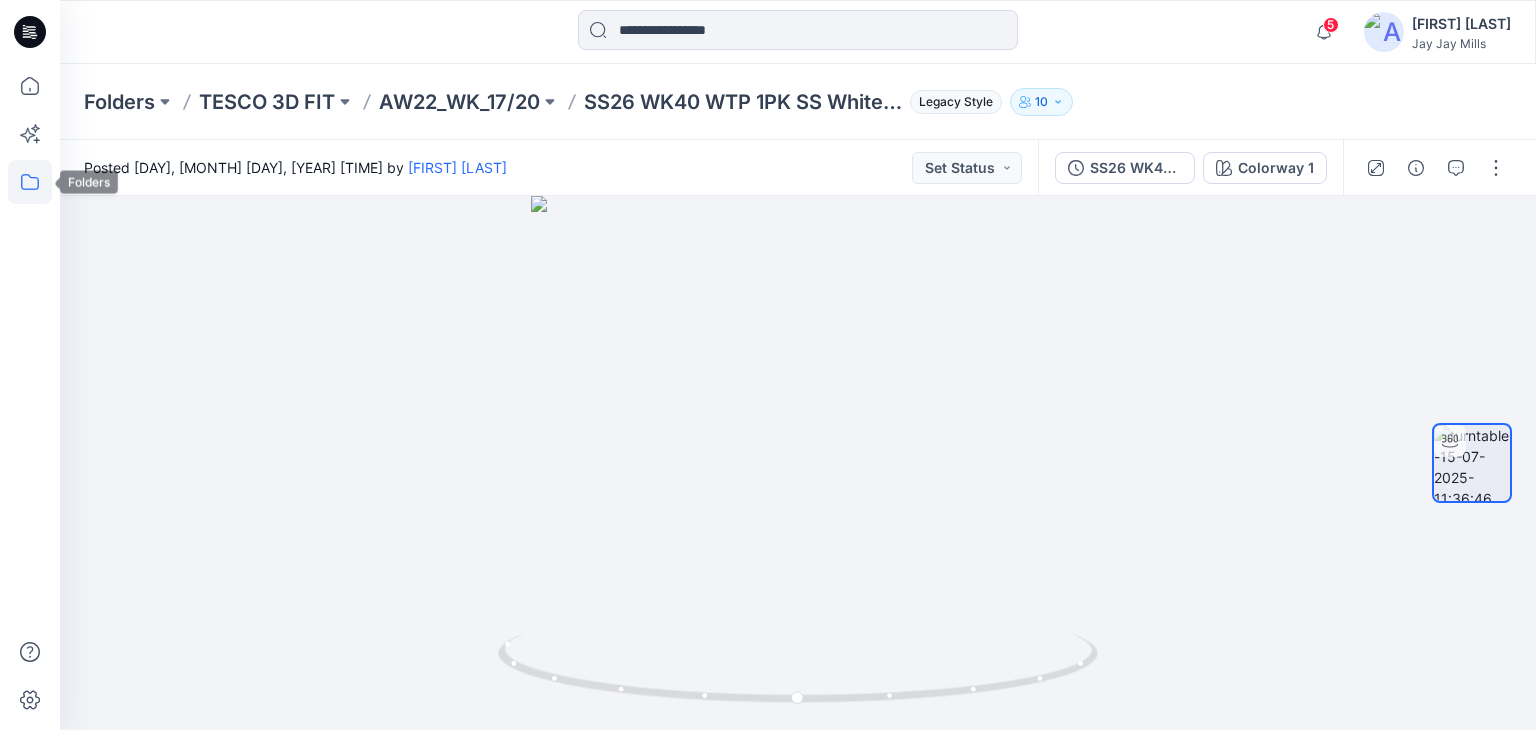 click 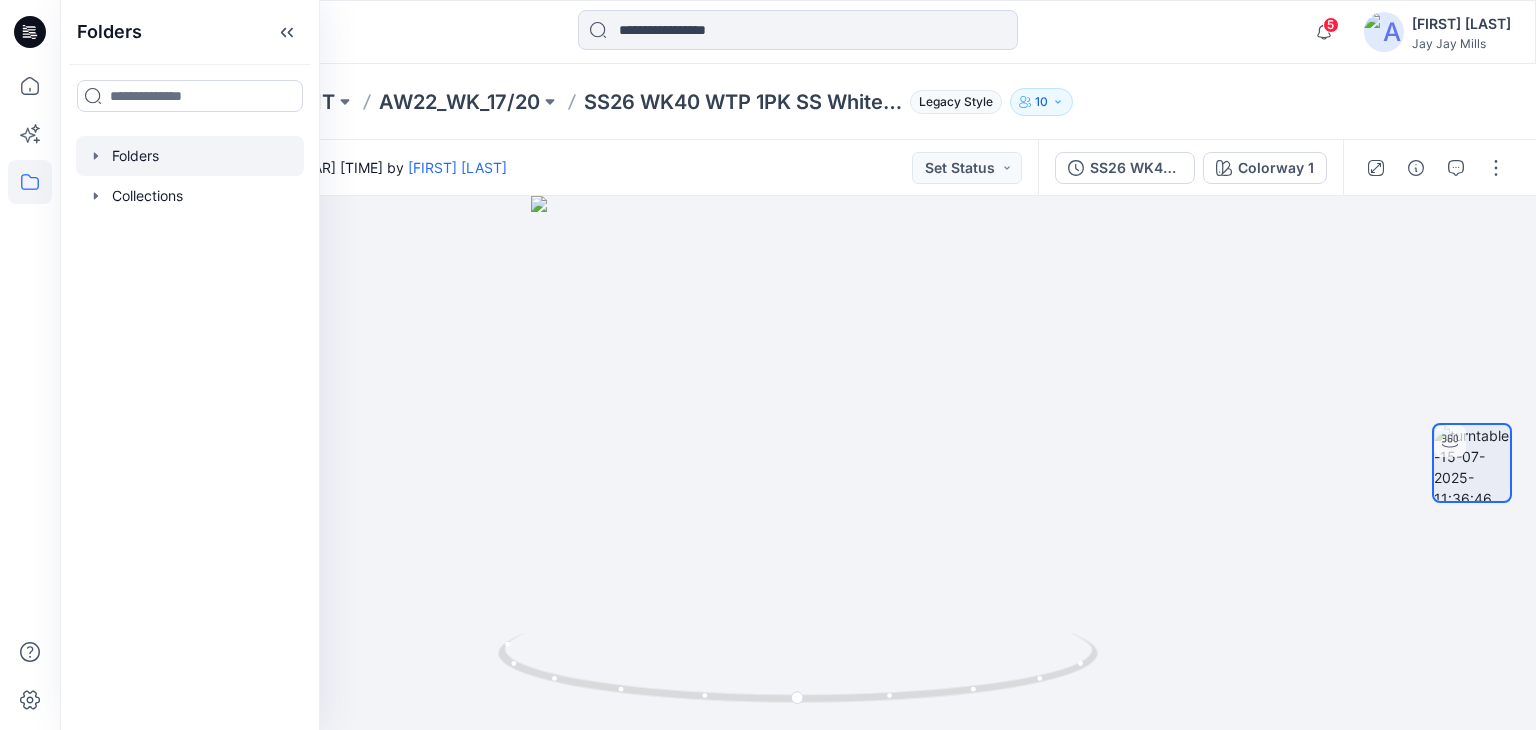 click at bounding box center [190, 156] 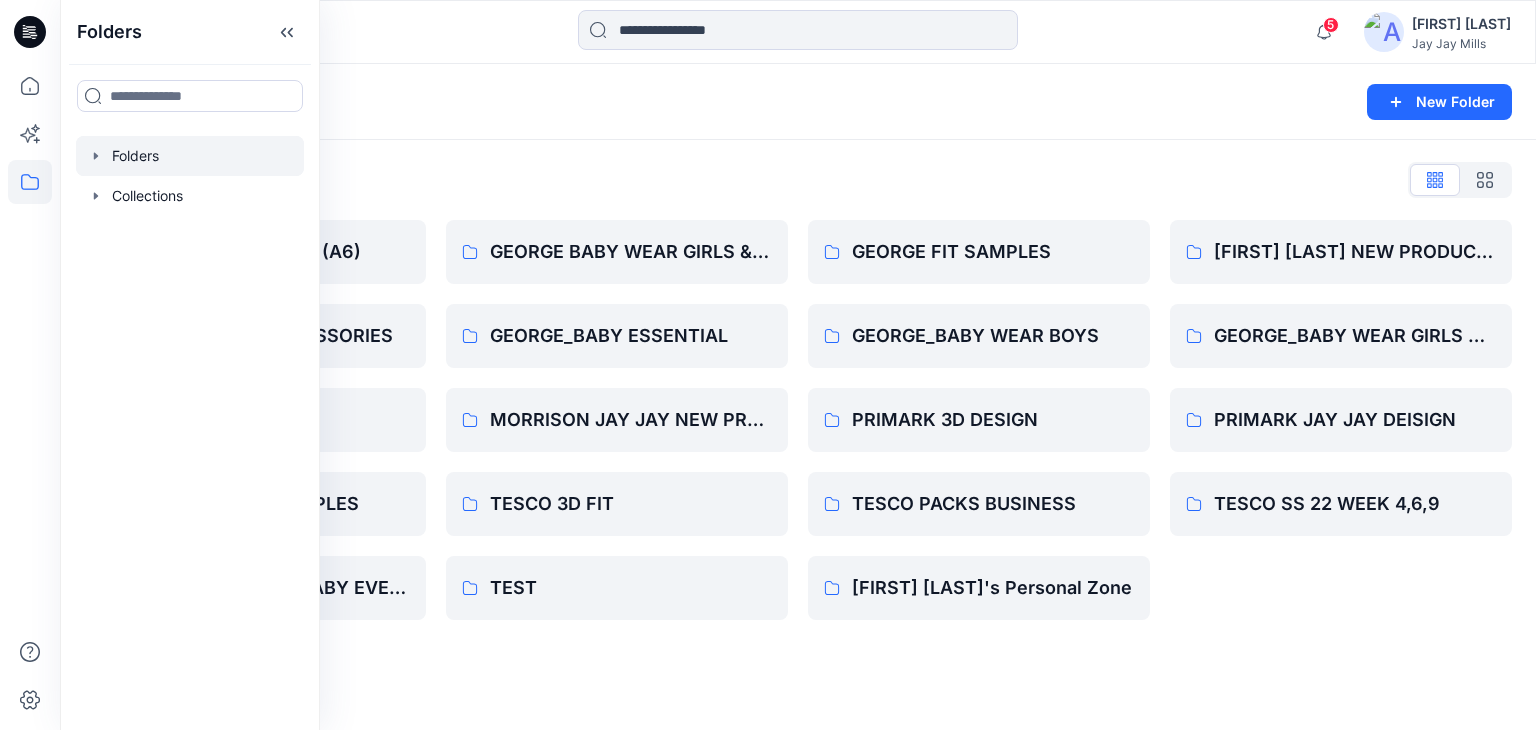 click on "Folders List BW Support - SZ files (A6) GEORGE_BABY ACCESSORIES MORRISIONS SAINSBURY FIT SAMPLES TESCO SS22 WK 8 BABY EVENT GEORGE BABY WEAR GIRLS & UNISEX CONSTRCTION CHANGE GEORGE_BABY ESSENTIAL MORRISON JAY JAY NEW PRODUCTS TESCO 3D FIT TEST GEORGE FIT SAMPLES GEORGE_BABY WEAR BOYS PRIMARK 3D DESIGN TESCO PACKS BUSINESS Tharaka Asanga's Personal Zone GEORGE JAYJAY NEW PRODUCTS GEORGE_BABY WEAR GIRLS & UNISEX PRIMARK JAY JAY DEISIGN TESCO SS 22 WEEK 4,6,9" at bounding box center (798, 392) 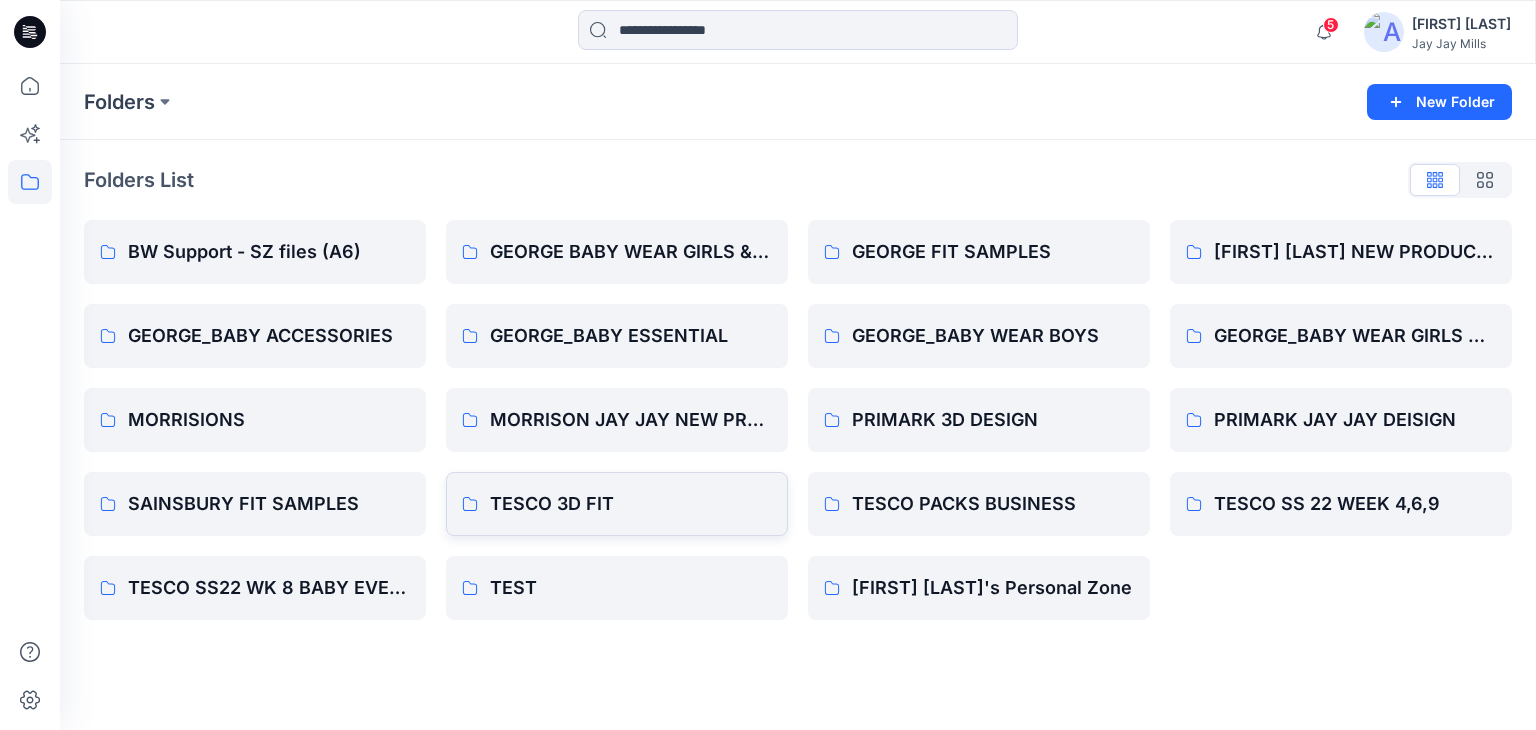 click on "TESCO 3D FIT" at bounding box center [631, 504] 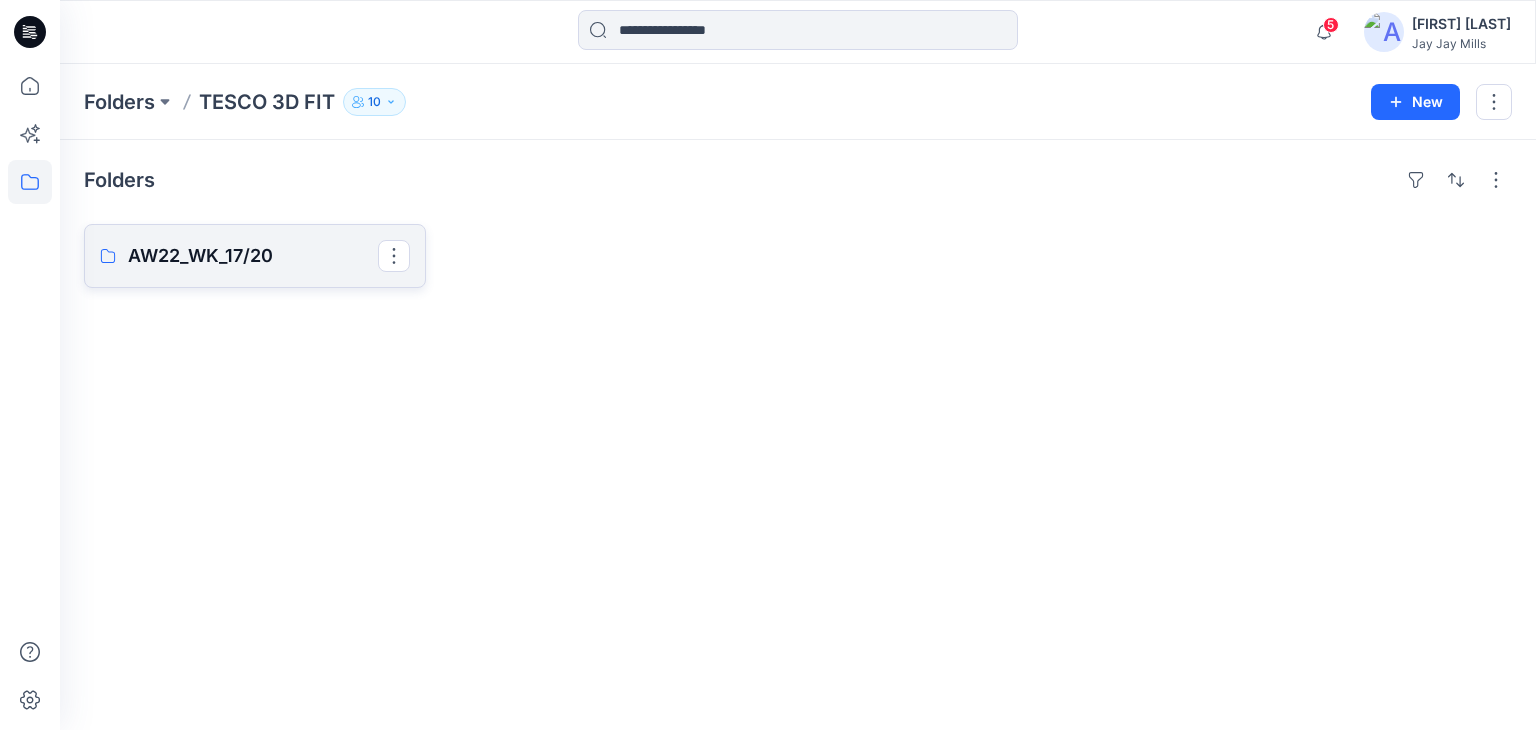 click on "AW22_WK_17/20" at bounding box center (253, 256) 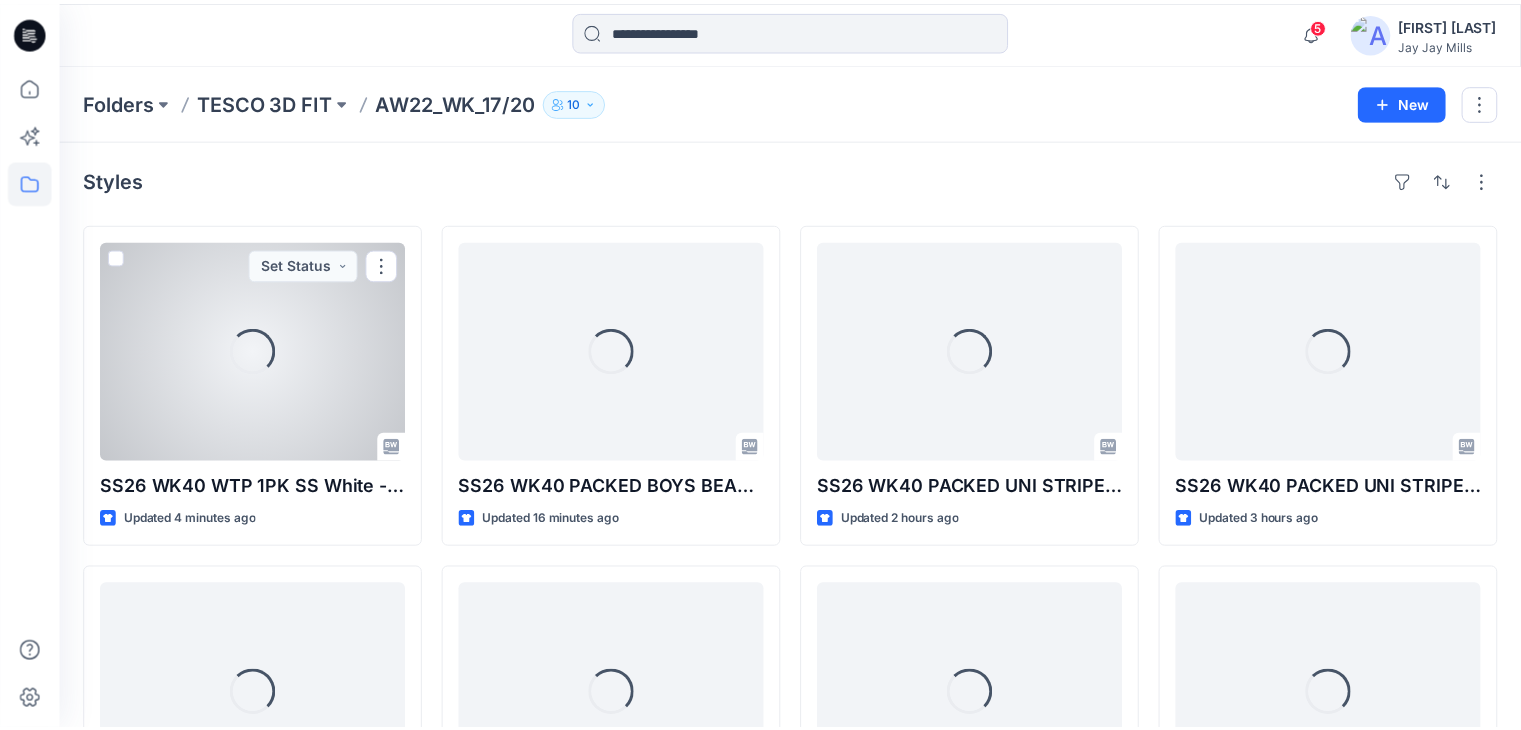 scroll, scrollTop: 0, scrollLeft: 0, axis: both 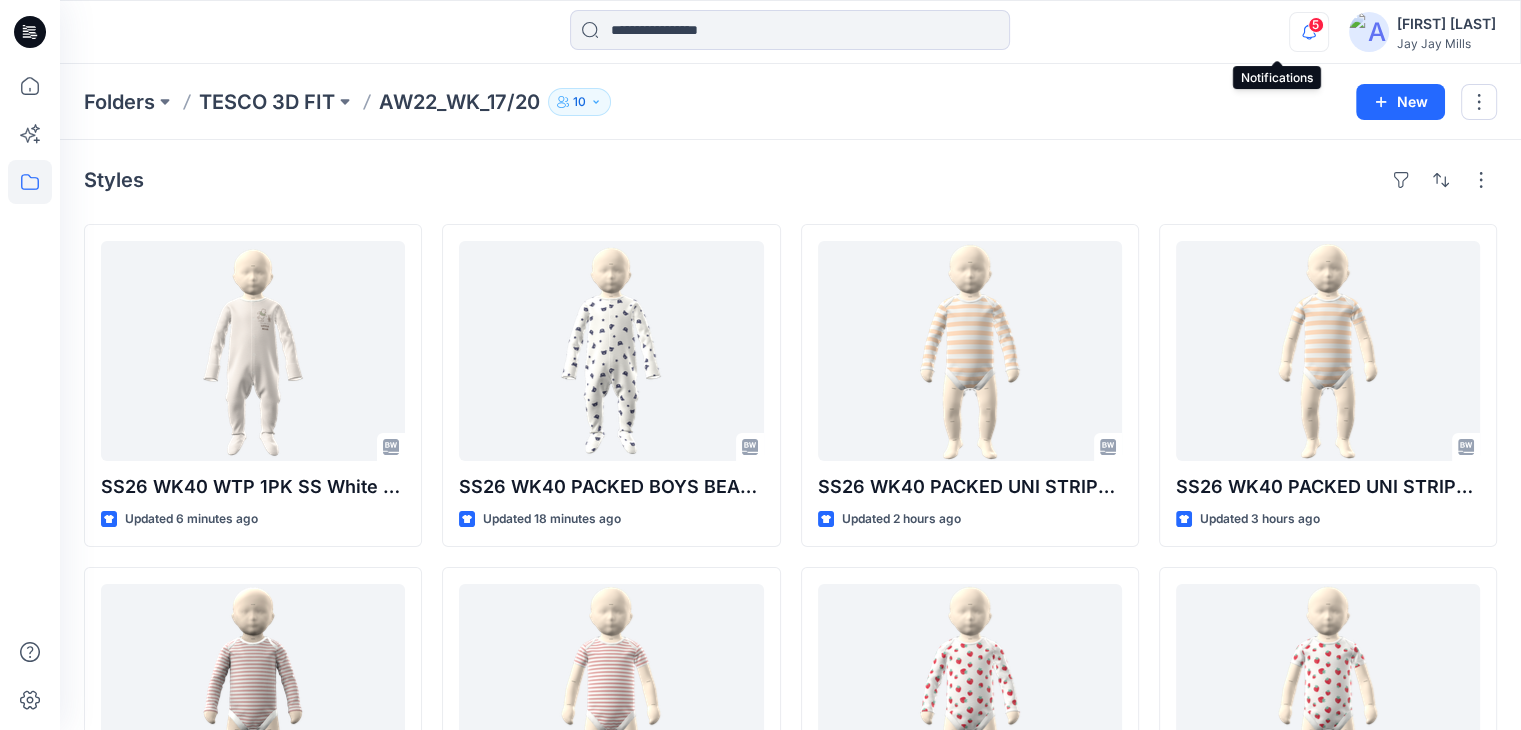 click 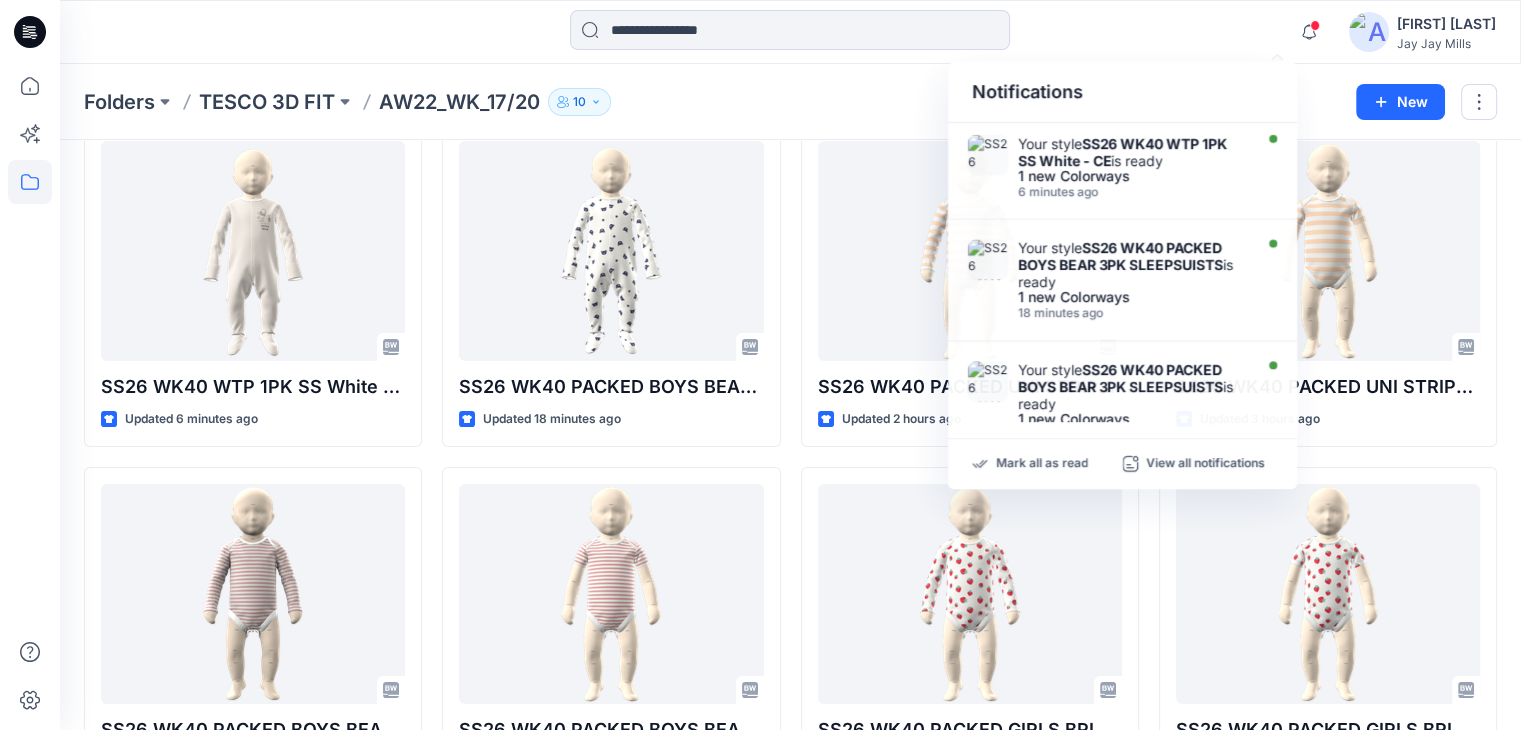 click on "Folders TESCO 3D FIT AW22_WK_17/20 10" at bounding box center (712, 102) 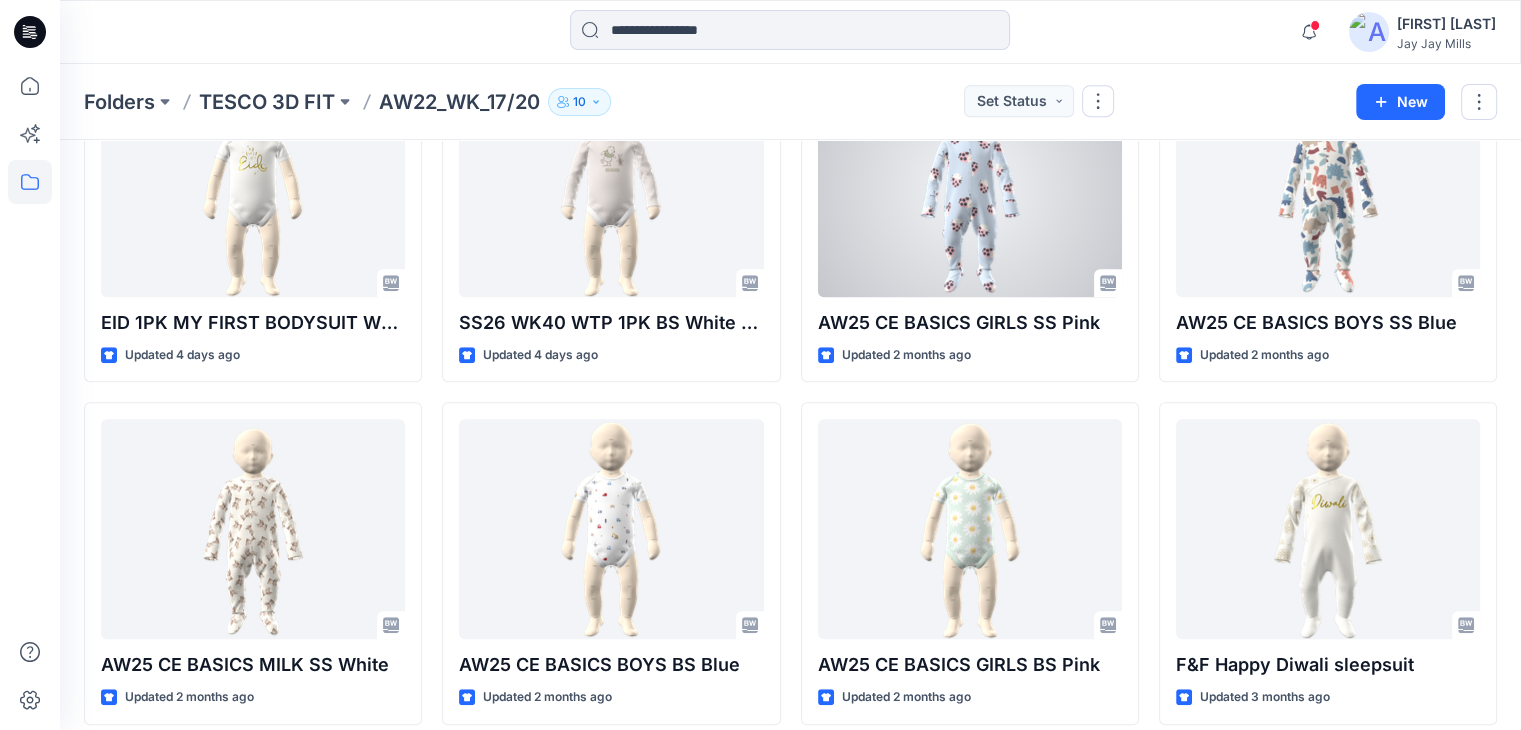 scroll, scrollTop: 1196, scrollLeft: 0, axis: vertical 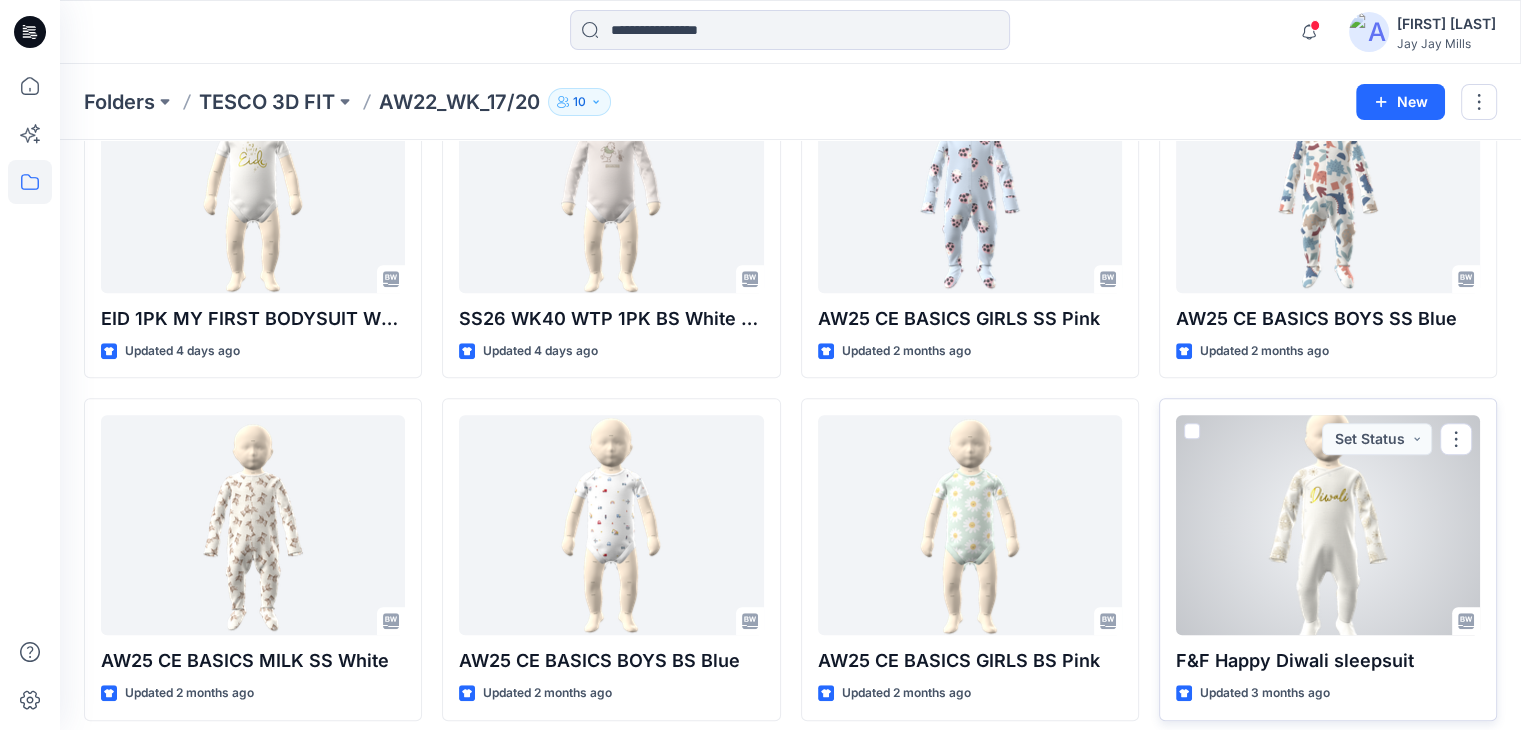 click at bounding box center (1328, 525) 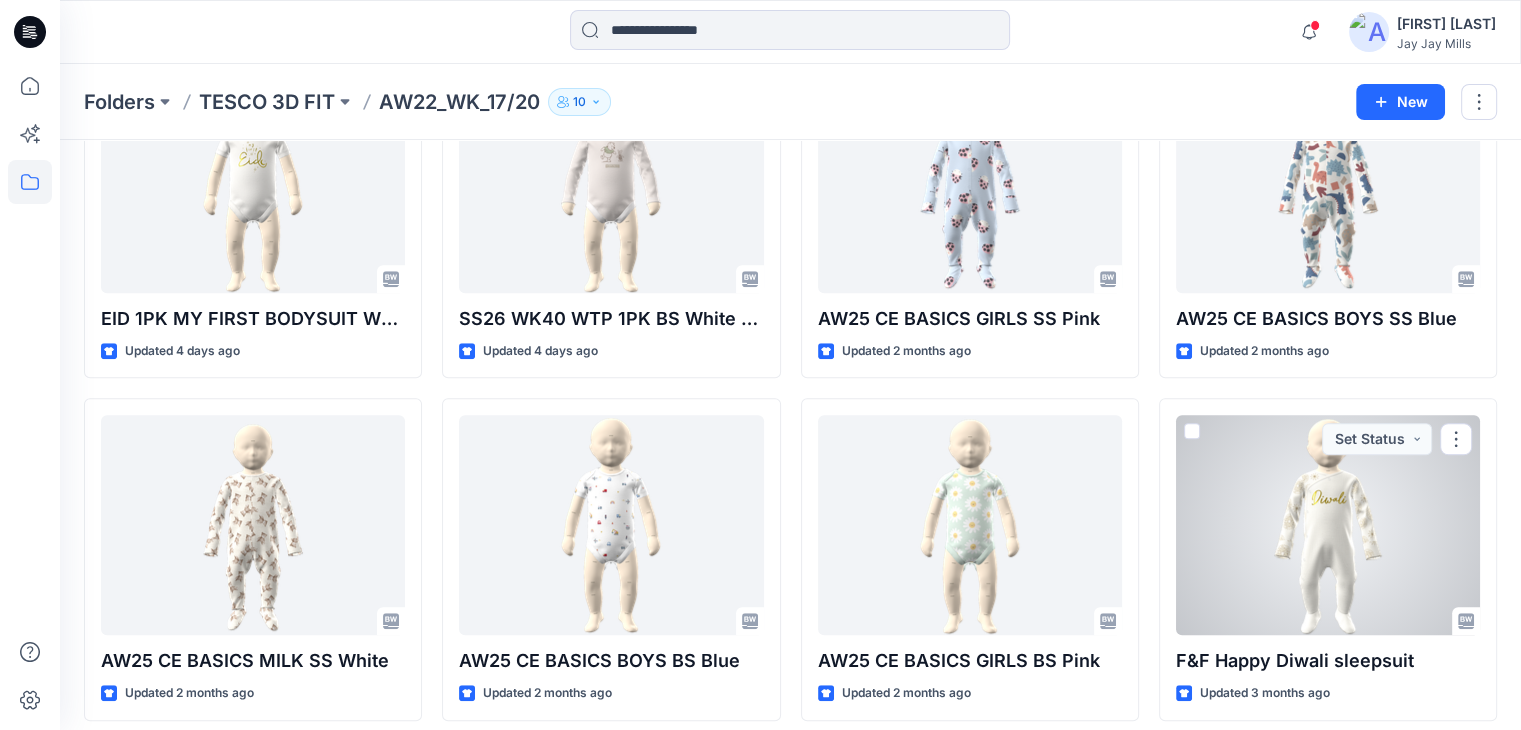 scroll, scrollTop: 0, scrollLeft: 0, axis: both 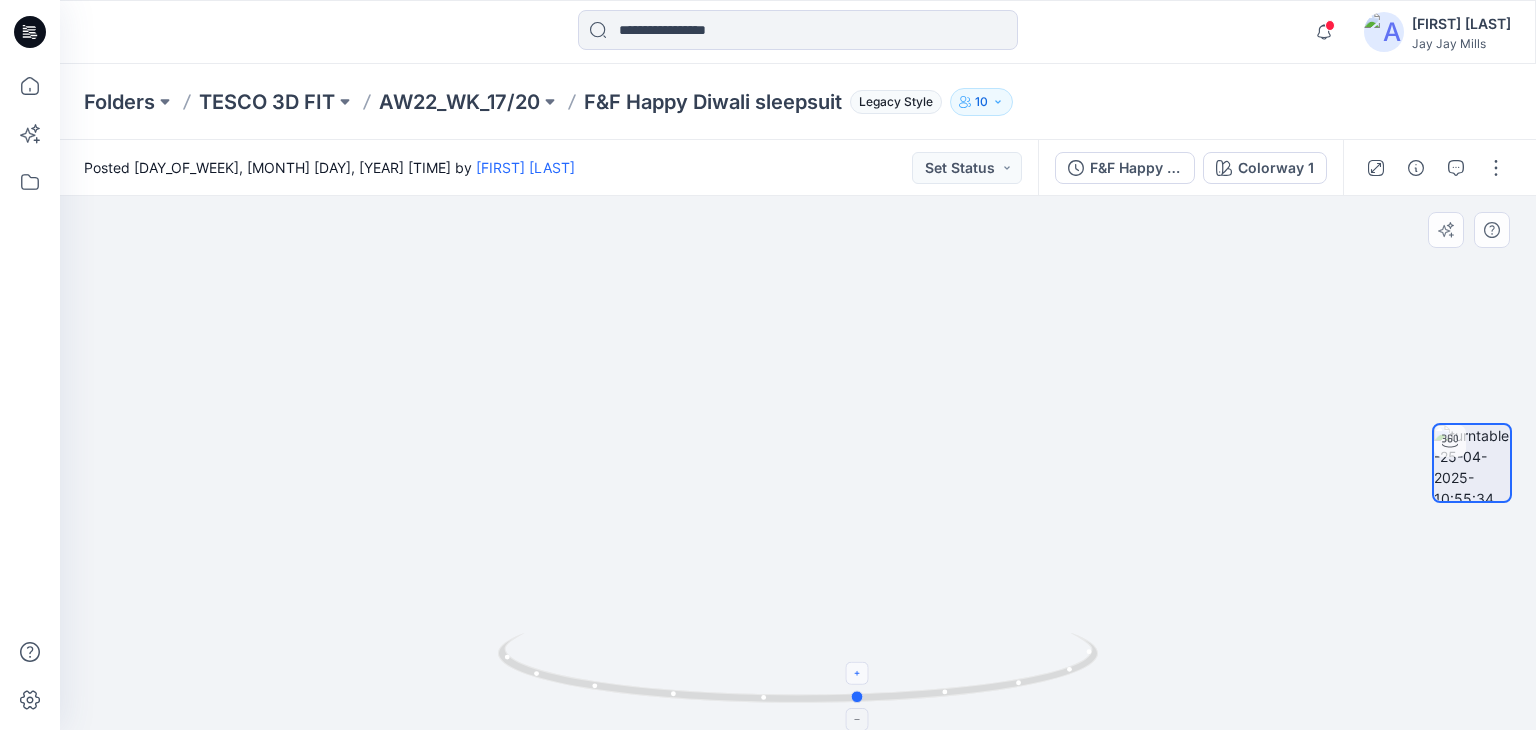 drag, startPoint x: 799, startPoint y: 704, endPoint x: 861, endPoint y: 678, distance: 67.23094 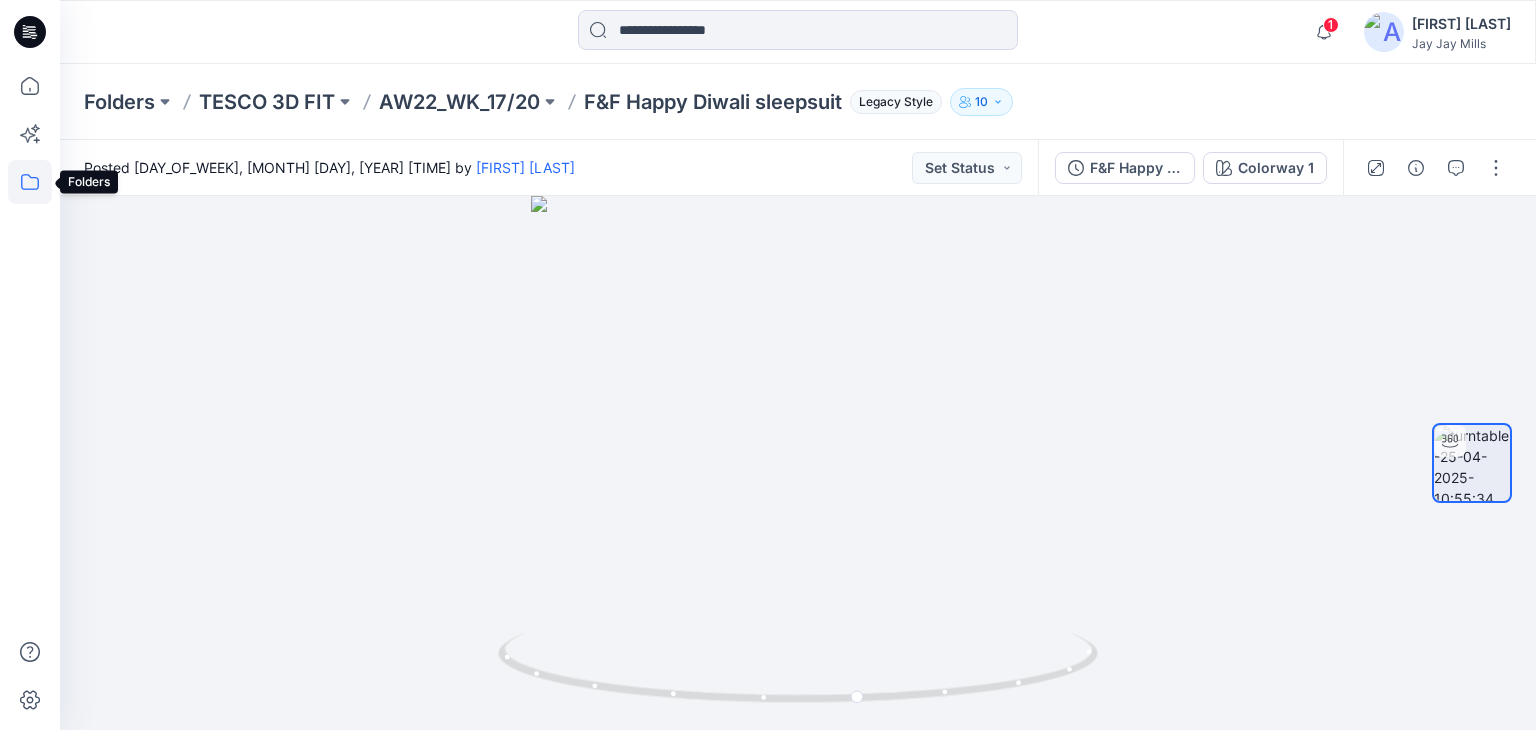click 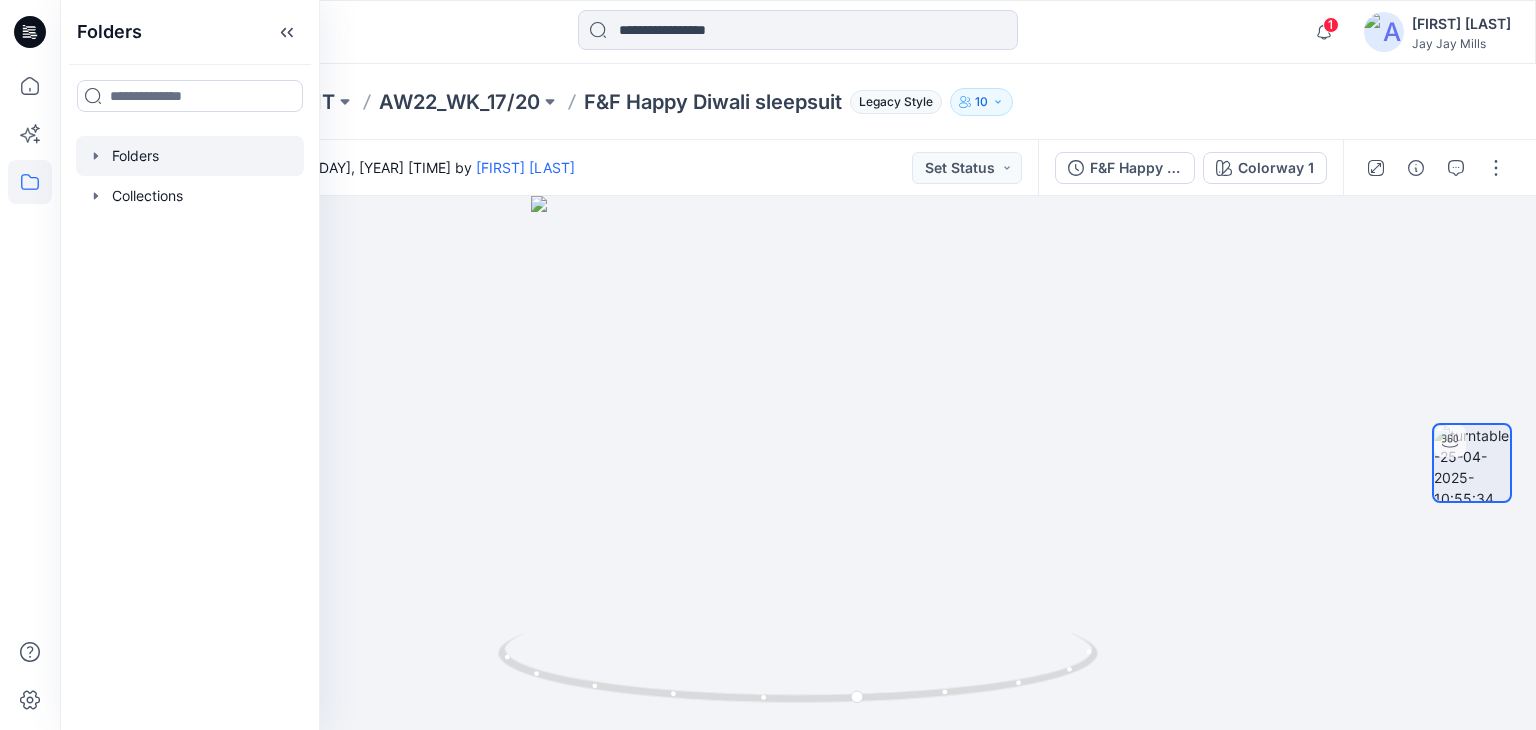 click at bounding box center [190, 156] 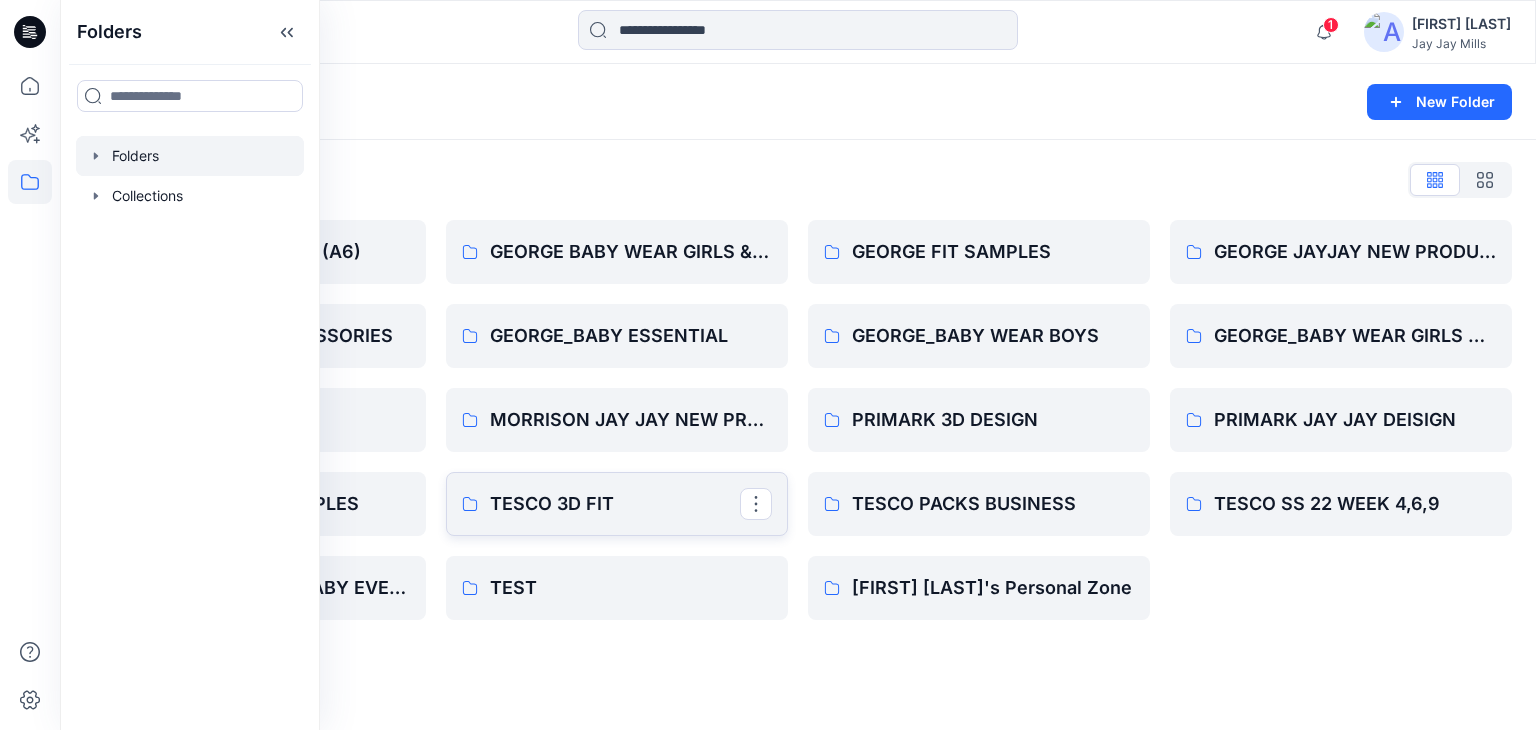 click on "TESCO 3D FIT" at bounding box center [615, 504] 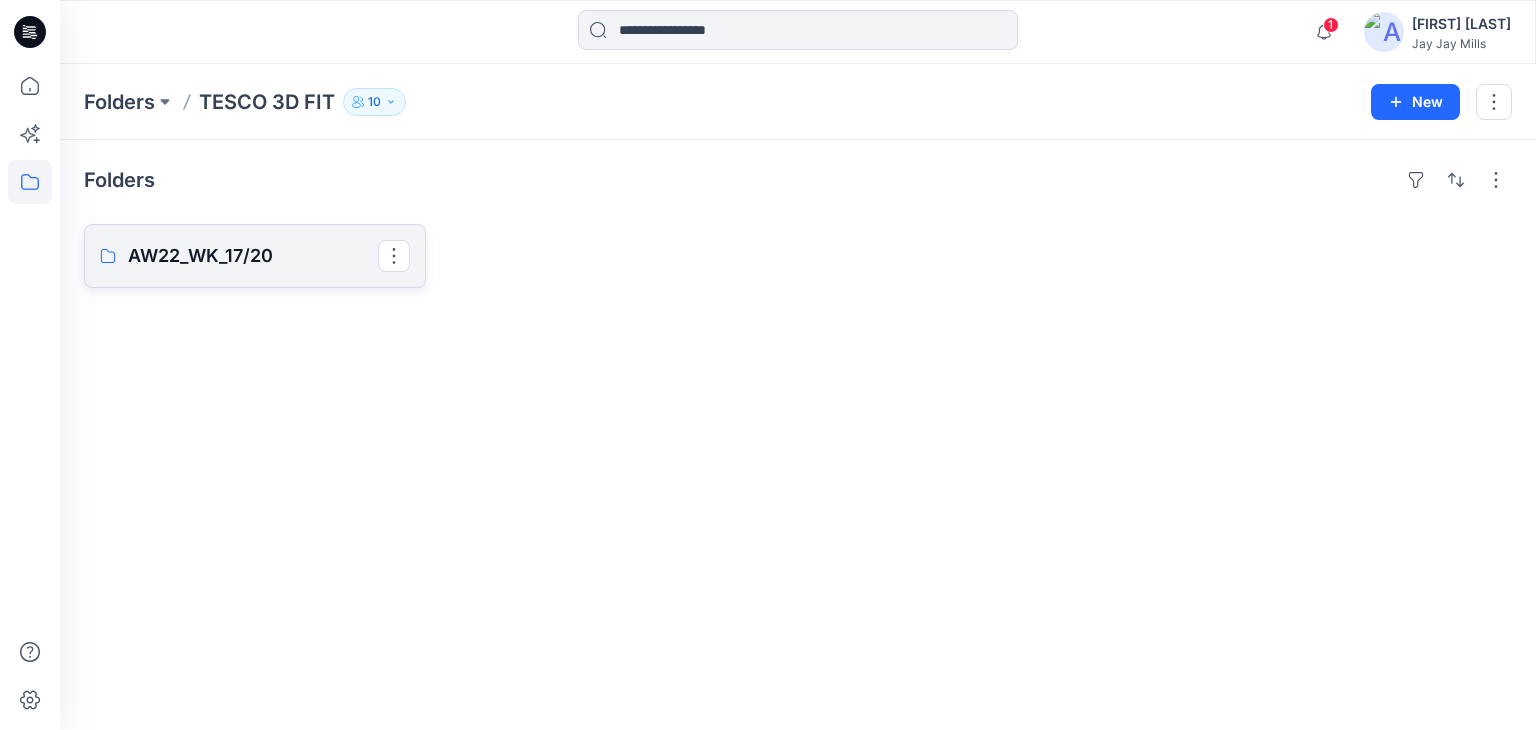 click on "AW22_WK_17/20" at bounding box center [255, 256] 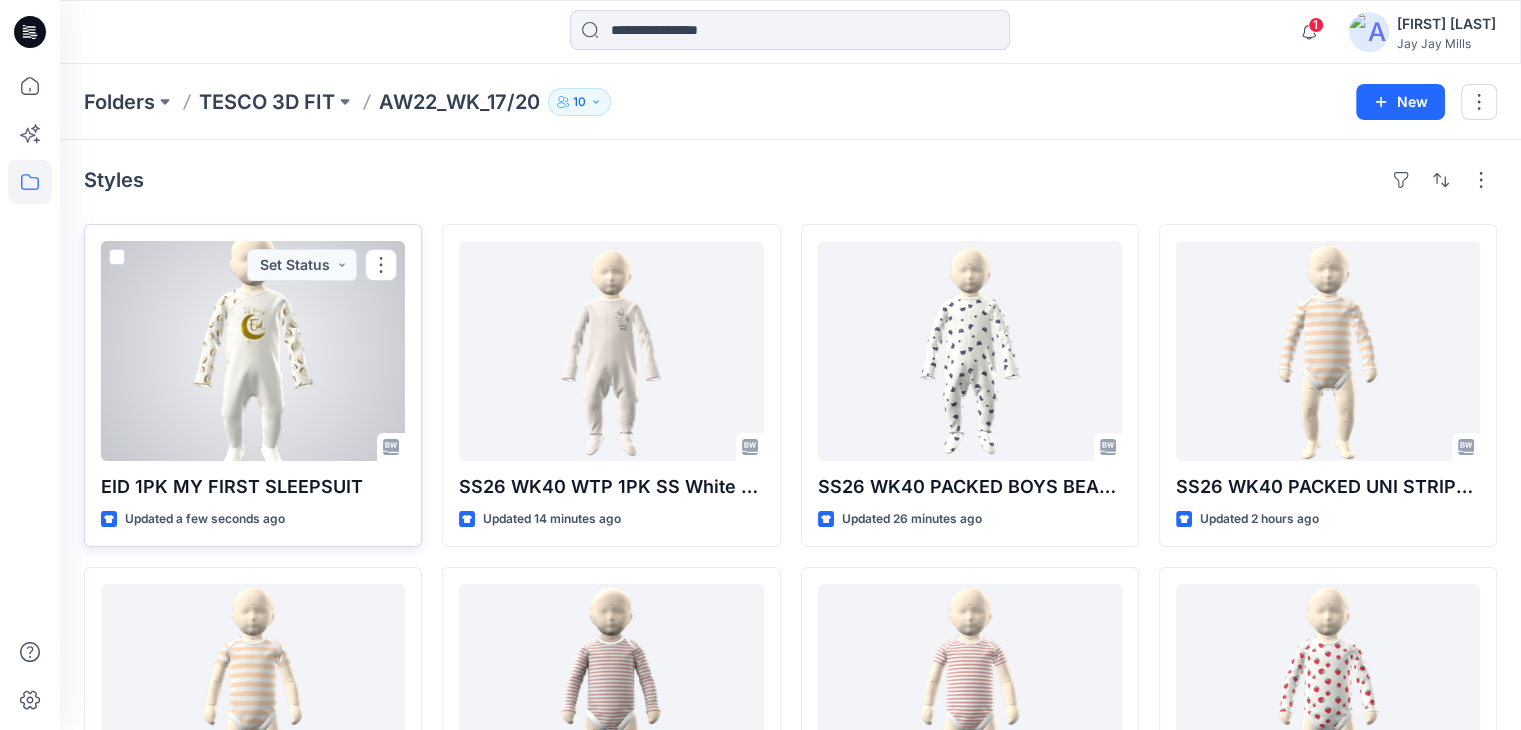 click at bounding box center (253, 351) 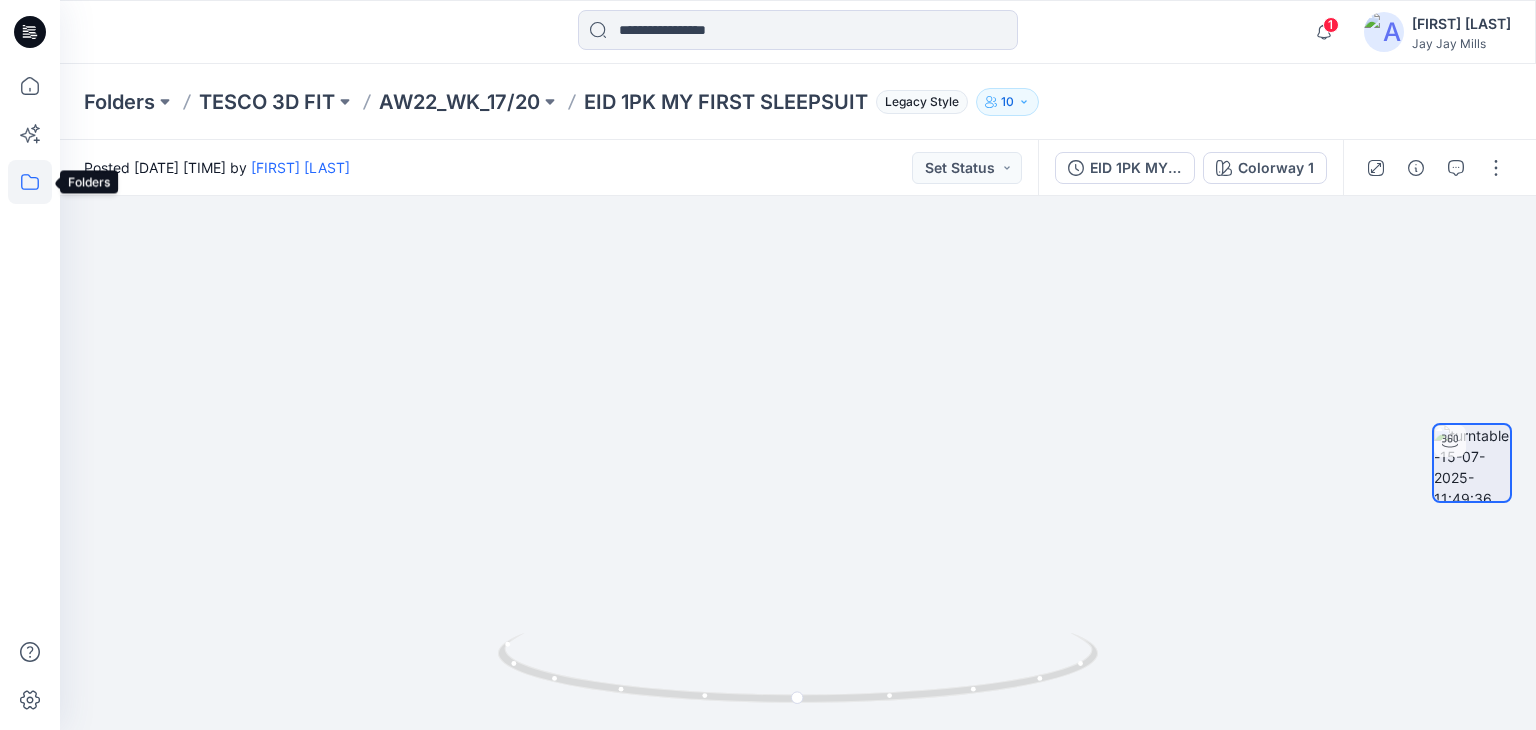 click 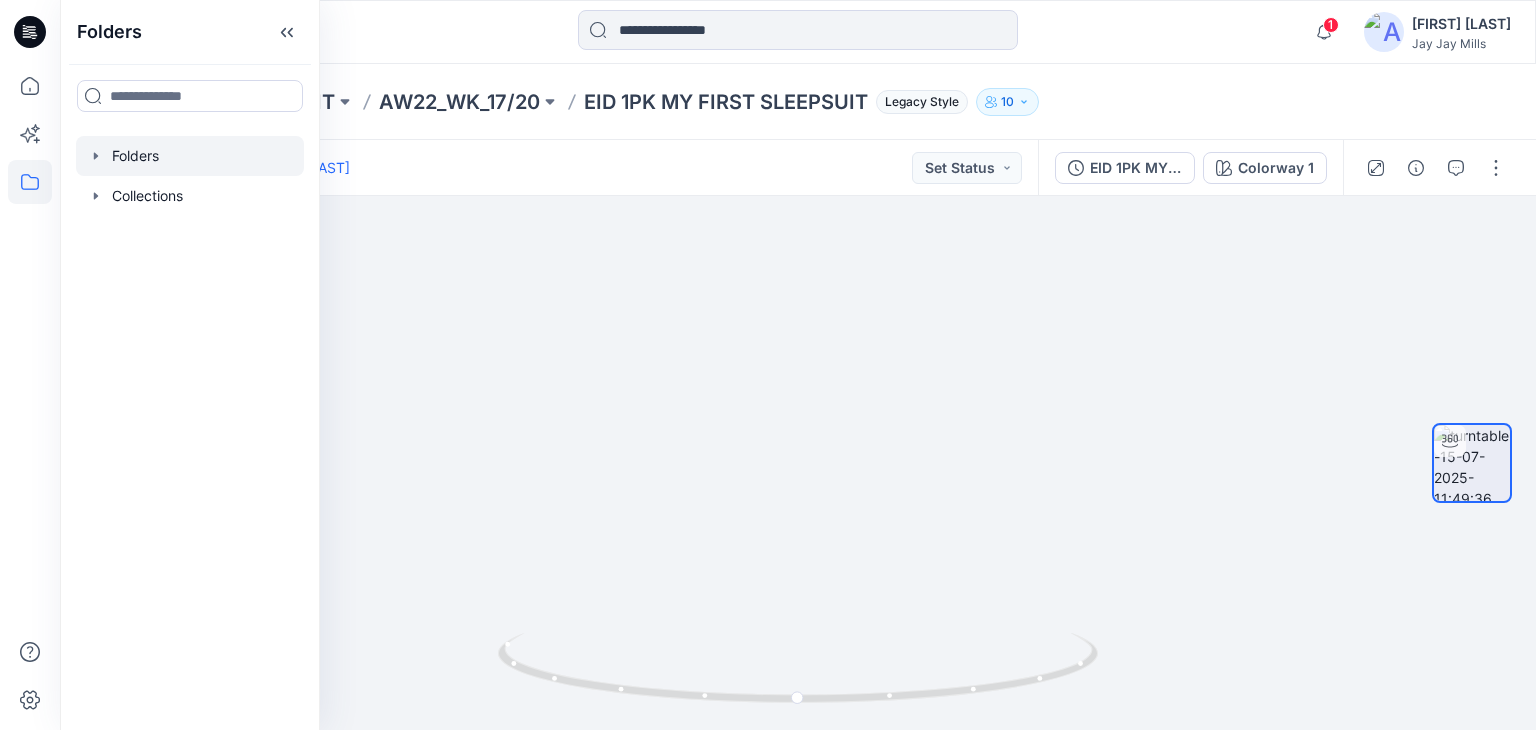 click at bounding box center [190, 156] 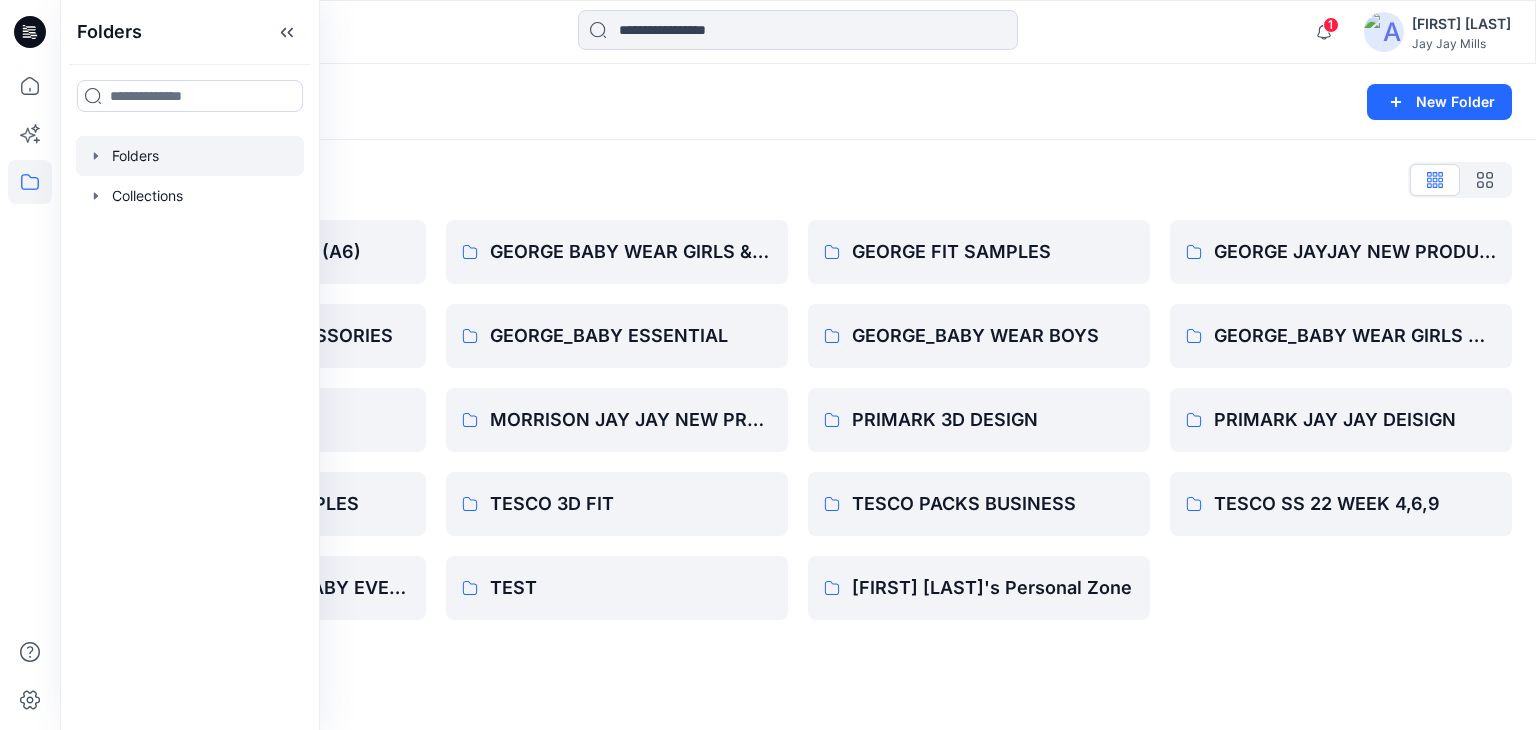 click on "Folders New Folder" at bounding box center (798, 102) 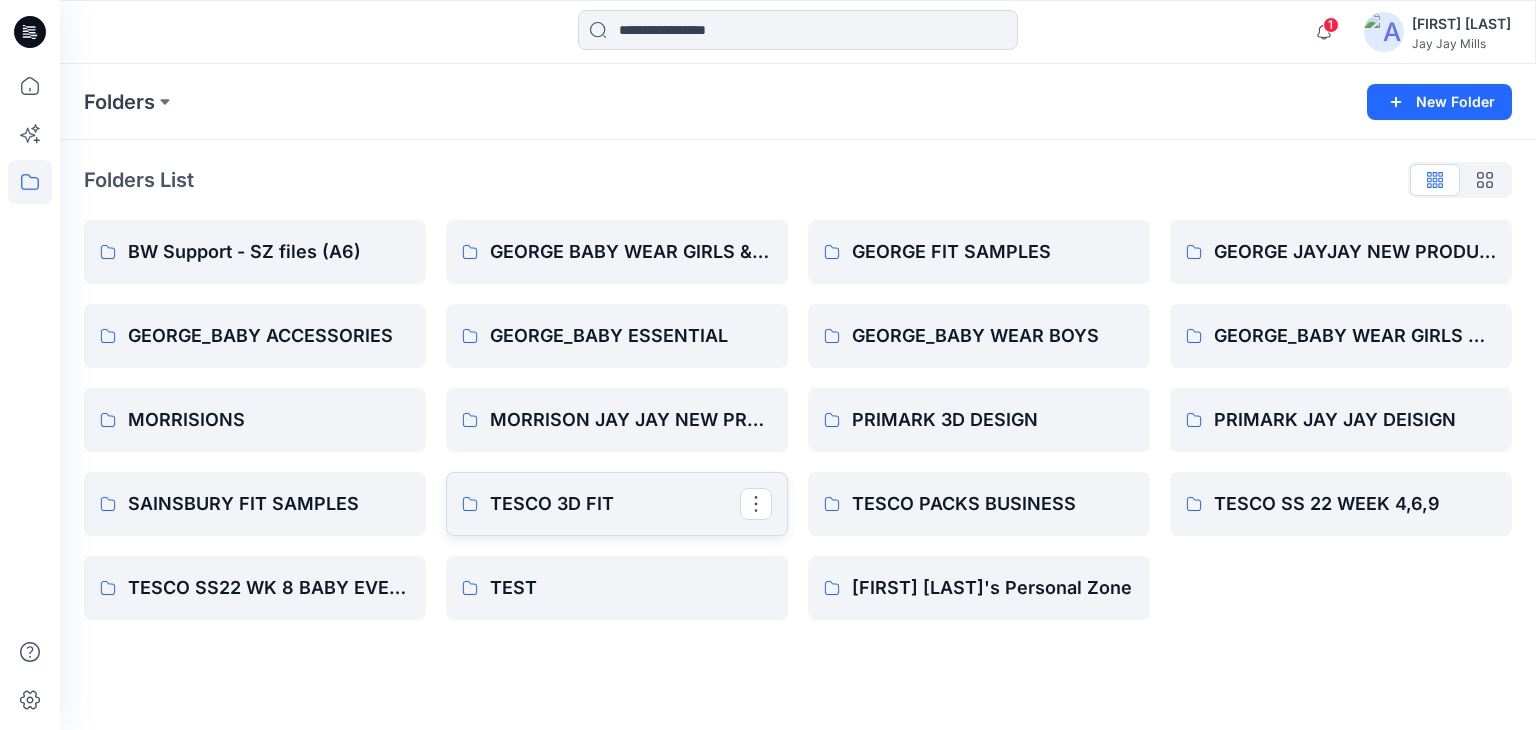 click on "TESCO 3D FIT" at bounding box center [615, 504] 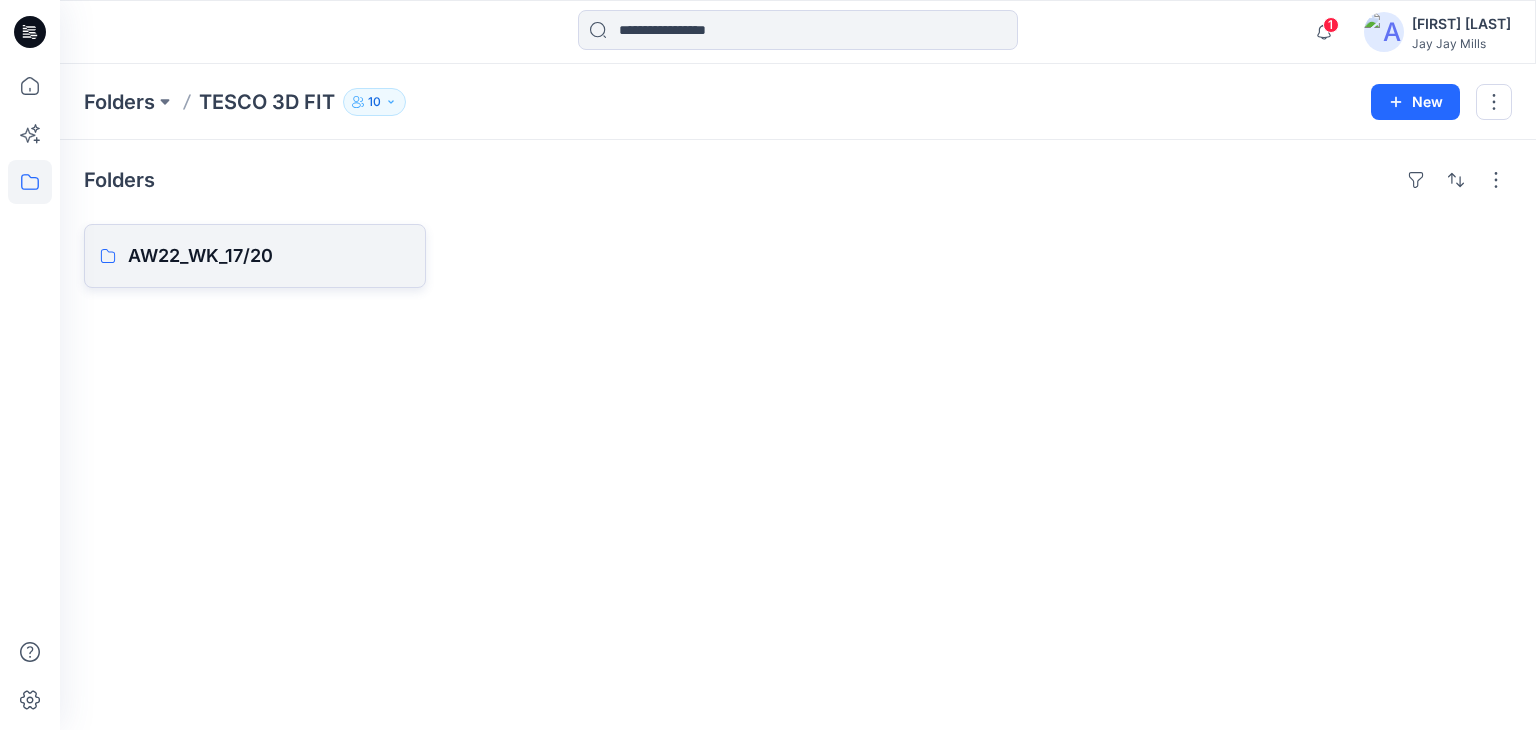 click on "AW22_WK_17/20" at bounding box center (255, 256) 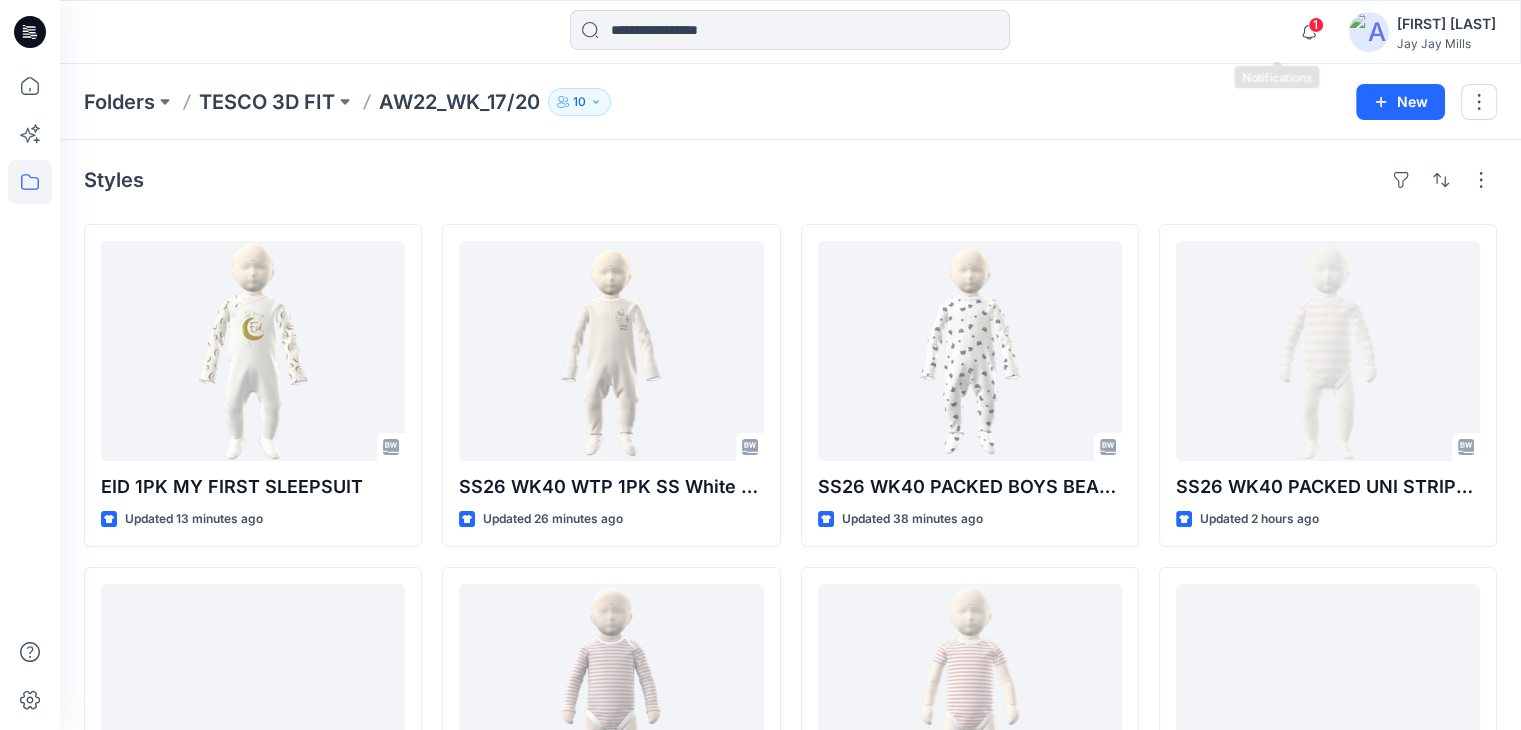 click on "1" at bounding box center (1316, 25) 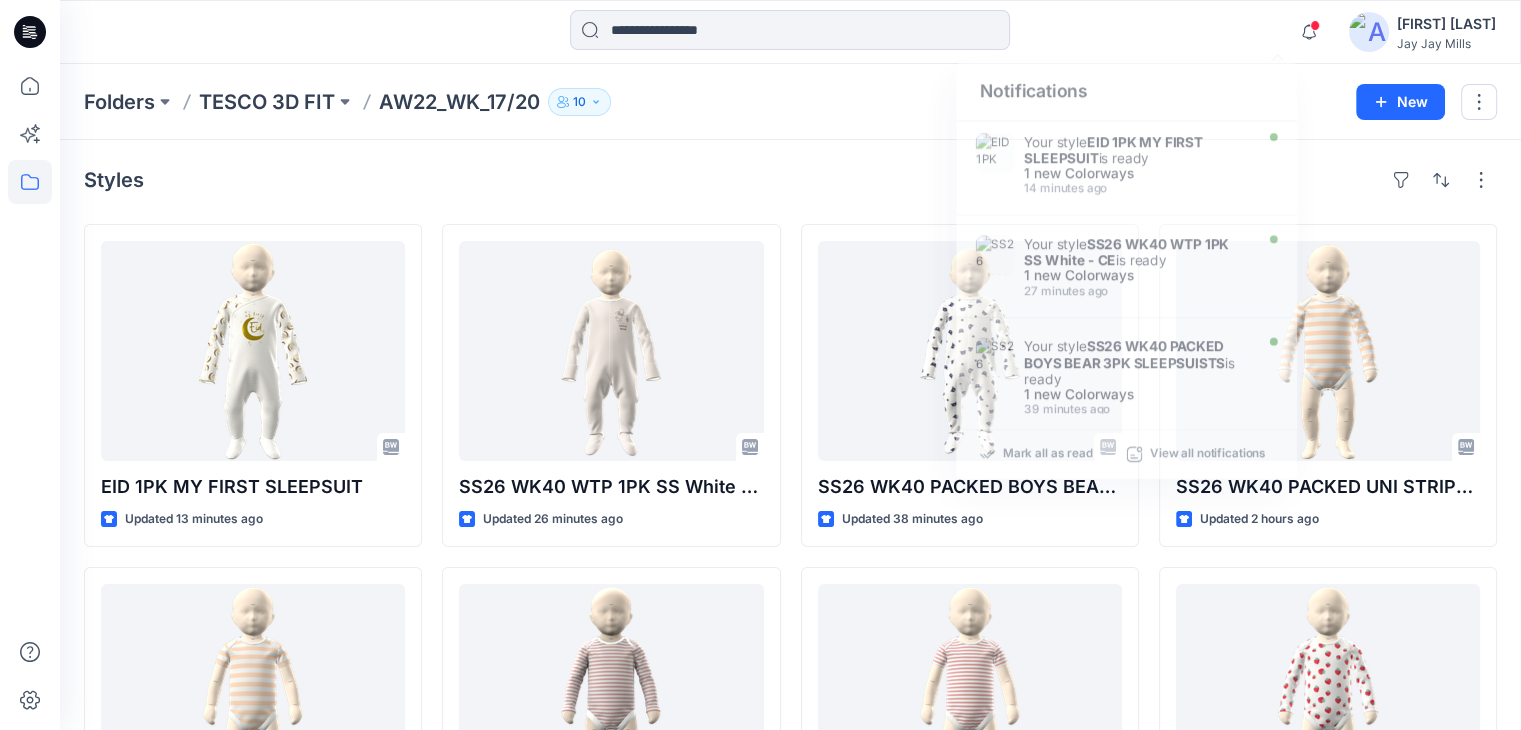 click at bounding box center [790, 32] 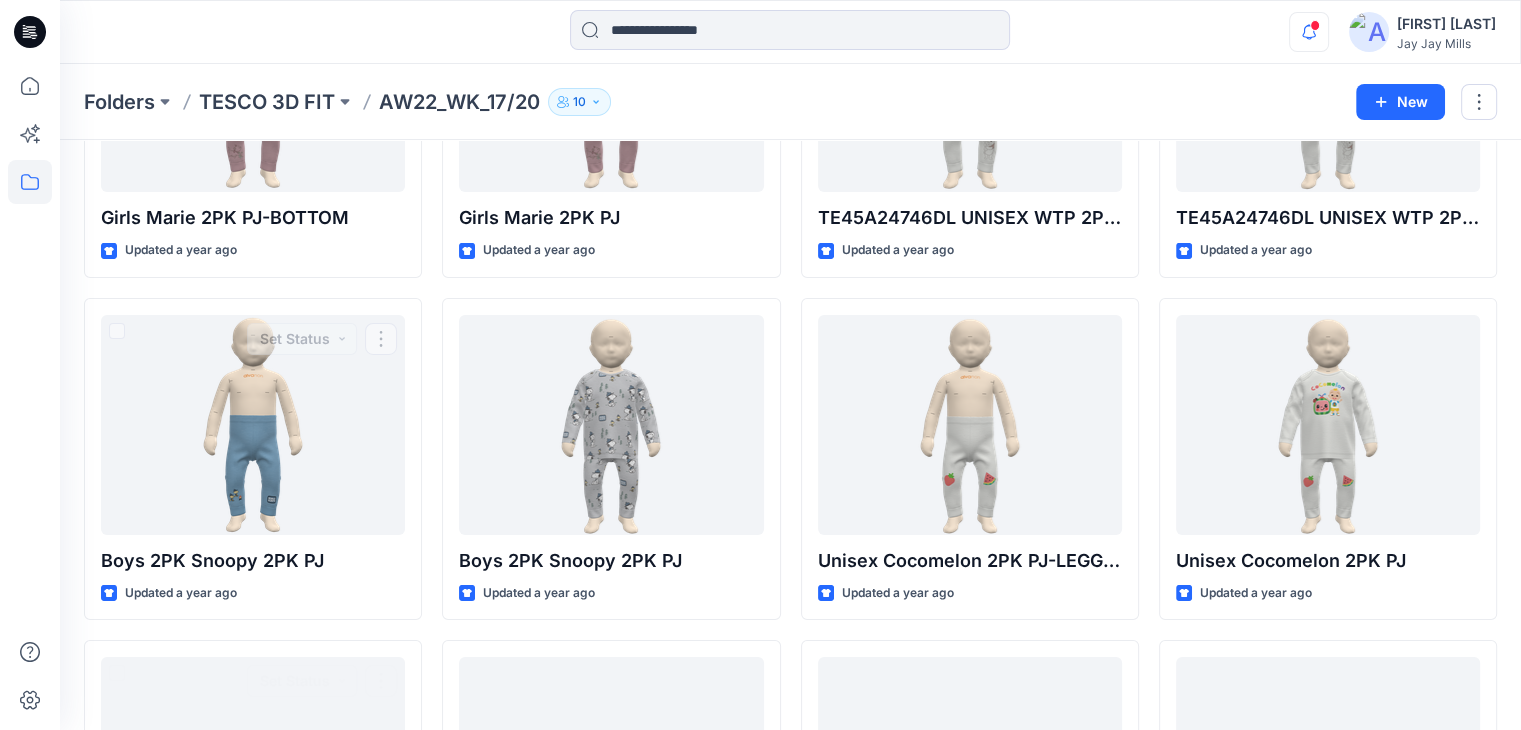 scroll, scrollTop: 6681, scrollLeft: 0, axis: vertical 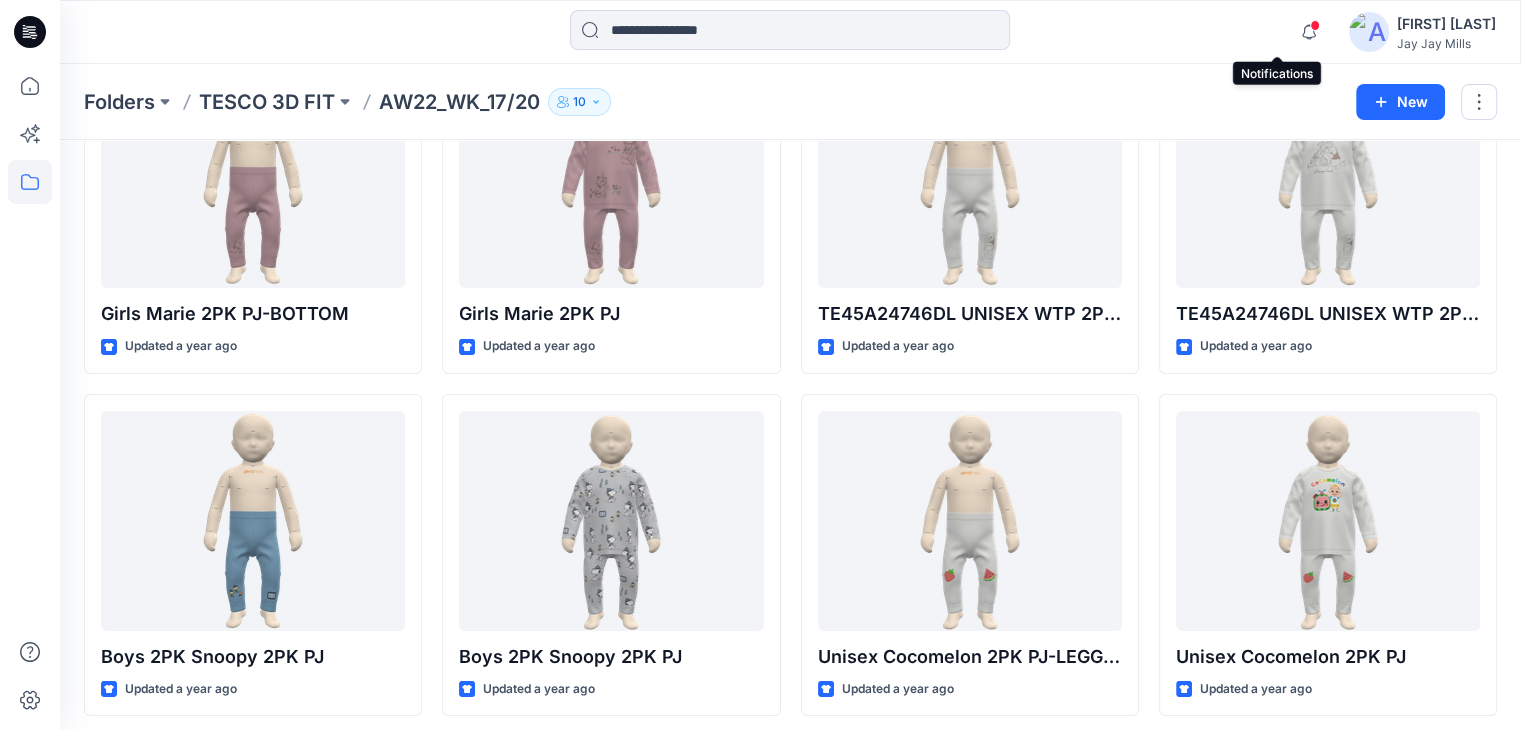 click at bounding box center [1315, 25] 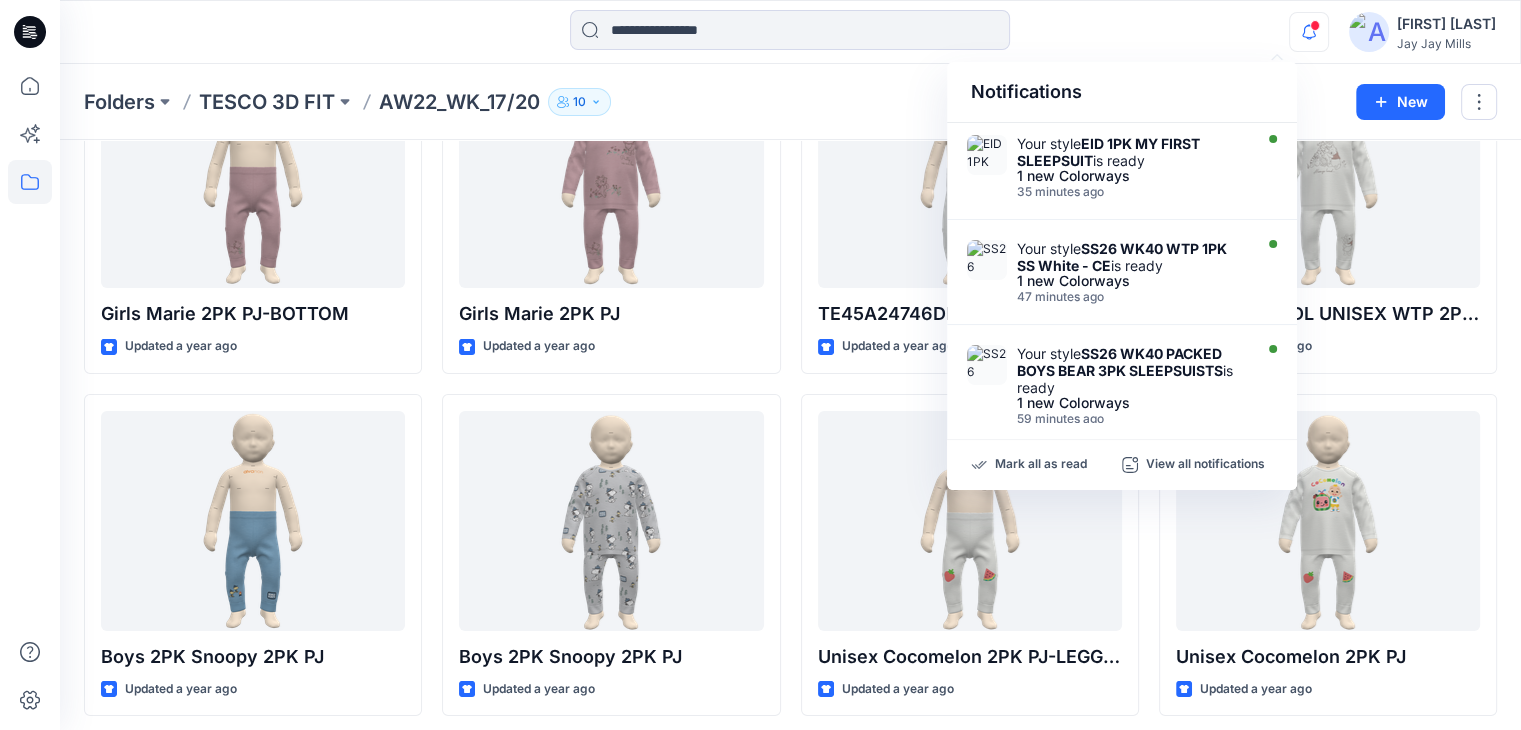 click at bounding box center [790, 32] 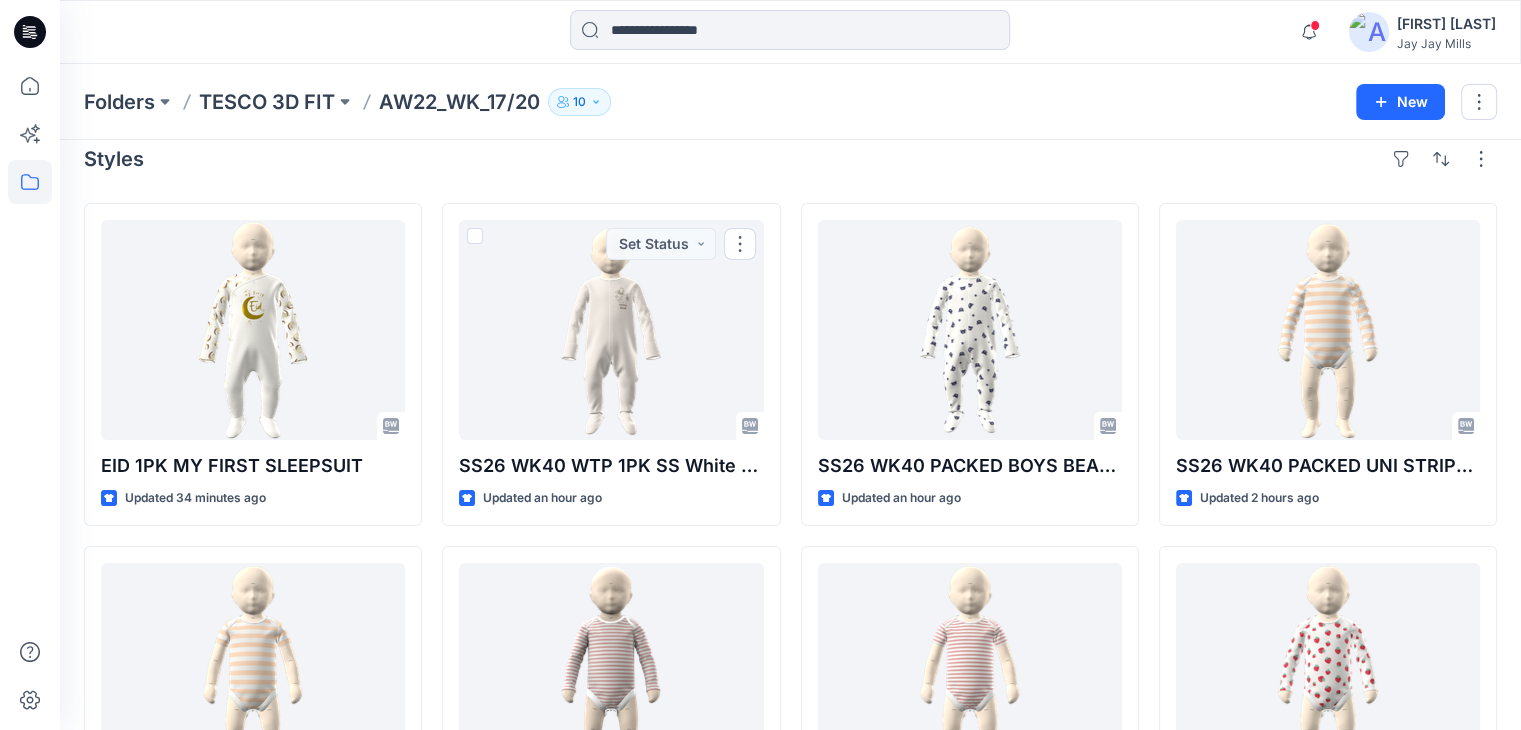 scroll, scrollTop: 0, scrollLeft: 0, axis: both 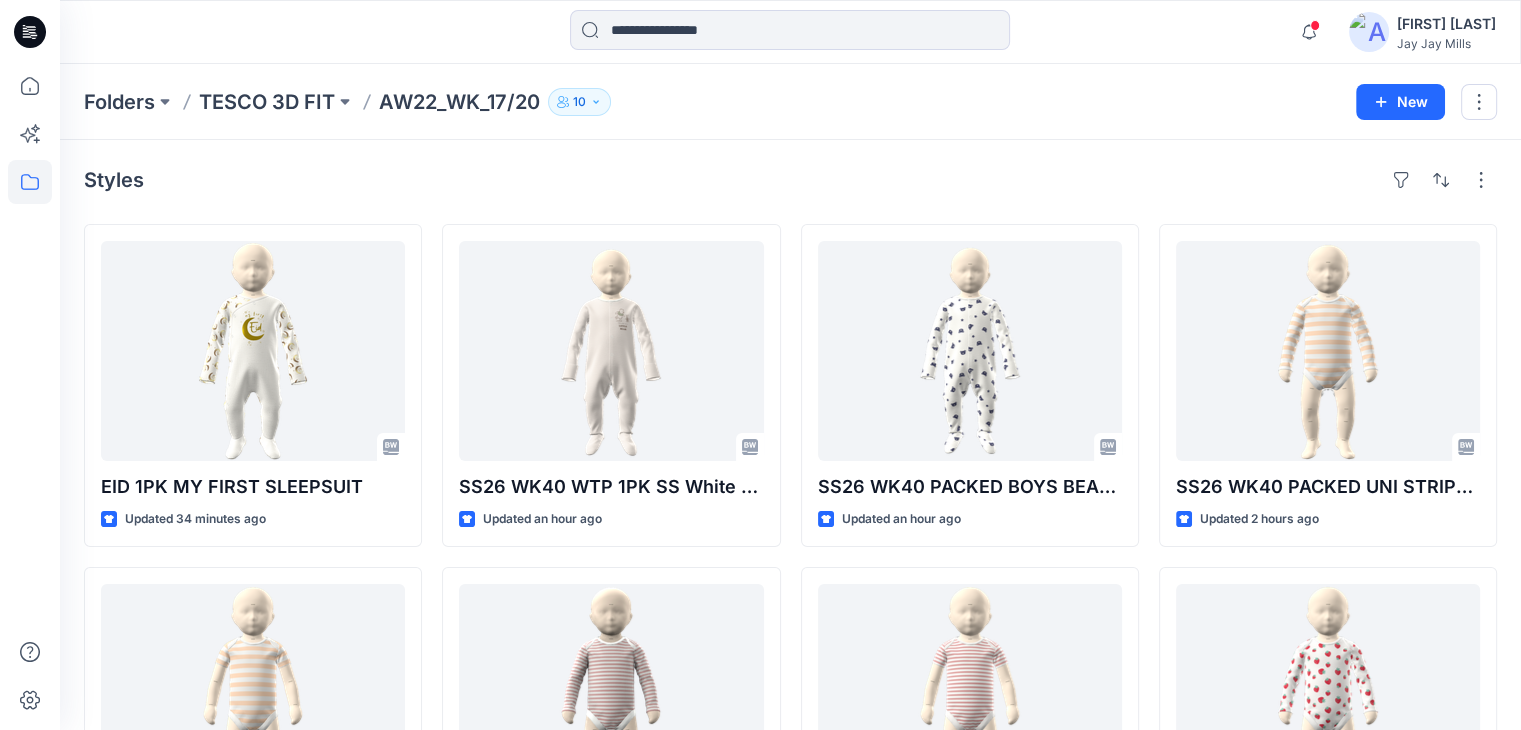 click on "Styles EID 1PK MY FIRST SLEEPSUIT Updated 34 minutes ago SS26 WK40 PACKED UNI STRIPE 5PK SHORT SLEEVE BS Updated 4 hours ago SS26 WK40 PACKED GIRLS BRIGHT FRUIT SHORT SLEEVE BS Updated a day ago SS26 WK40 PACKED BOYS DINO BS Updated 4 days ago AW25 CE BASICS BOYS SS Blue Updated 2 months ago Loading... F&F Happy Diwali sleepsuit Updated 3 months ago SS26 WK40 WTP 1PK SS White - CE Updated an hour ago SS26 WK40 PACKED BOYS BEAR 5PK BLUE LONG SLEEVE Updated 5 hours ago SS26 WK40 PACKED GIRLS FLORAL MOUSE 5PK LONG SLEEVE BS Updated a day ago EID 1PK MY FIRST BODYSUIT White Updated 4 days ago Loading... AW25 CE BASICS MILK SS White Updated 2 months ago Loading... F&F My first Diwali body suit Updated 3 months ago SS26 WK40 PACKED BOYS BEAR 3PK SLEEPSUISTS Updated an hour ago SS26 WK40 PACKED BOYS BEAR 5PK BLUE SHORT SLEEVE Updated a day ago SSS26 WK40 PACKED GIRLS FLORAL MOUSE 5PK SHORT SLEEVE BS Updated a day ago SS26 WK40 WTP 1PK BS White - CE Updated 4 days ago AW25 CE BASICS BOYS BS Blue Updated 2 months ago" at bounding box center [790, 1247] 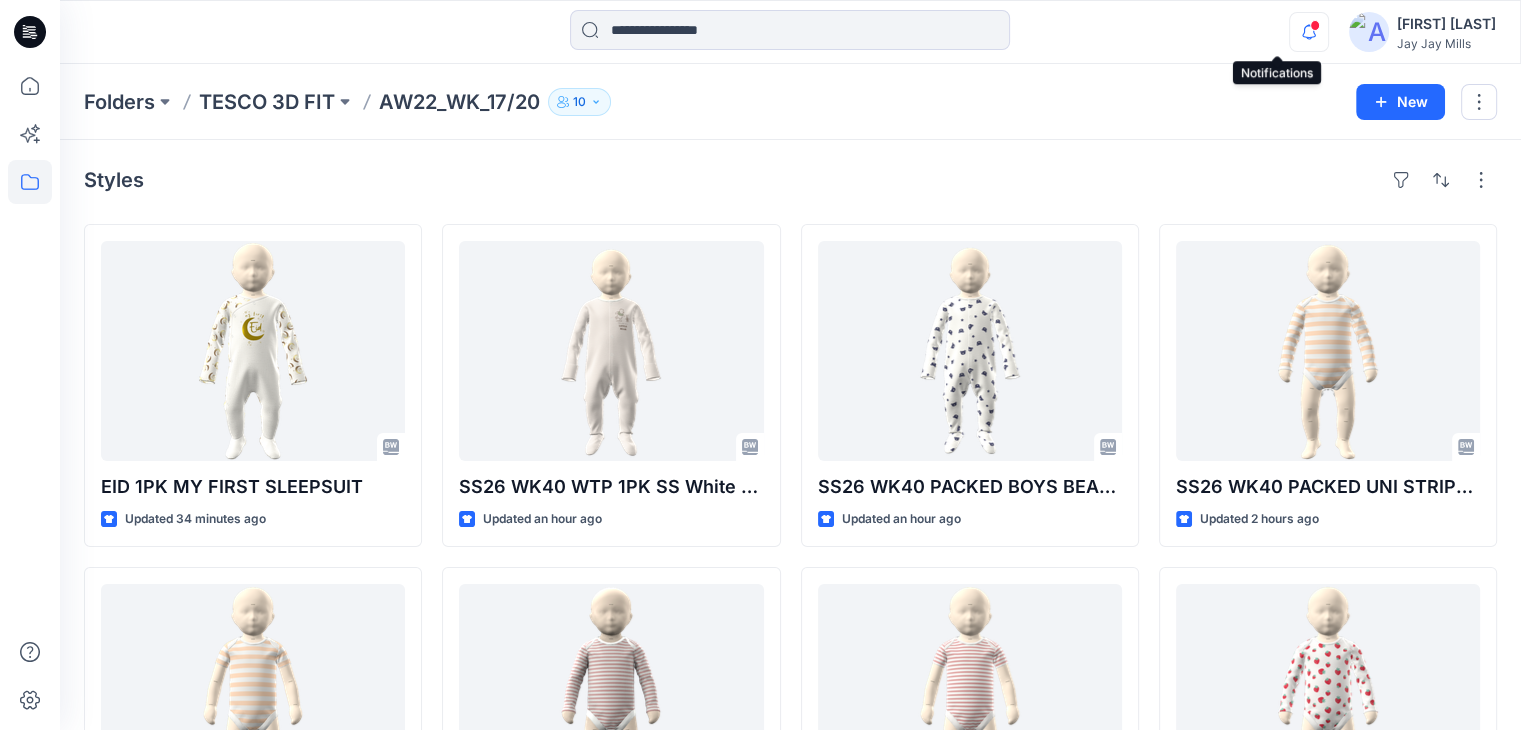 click 